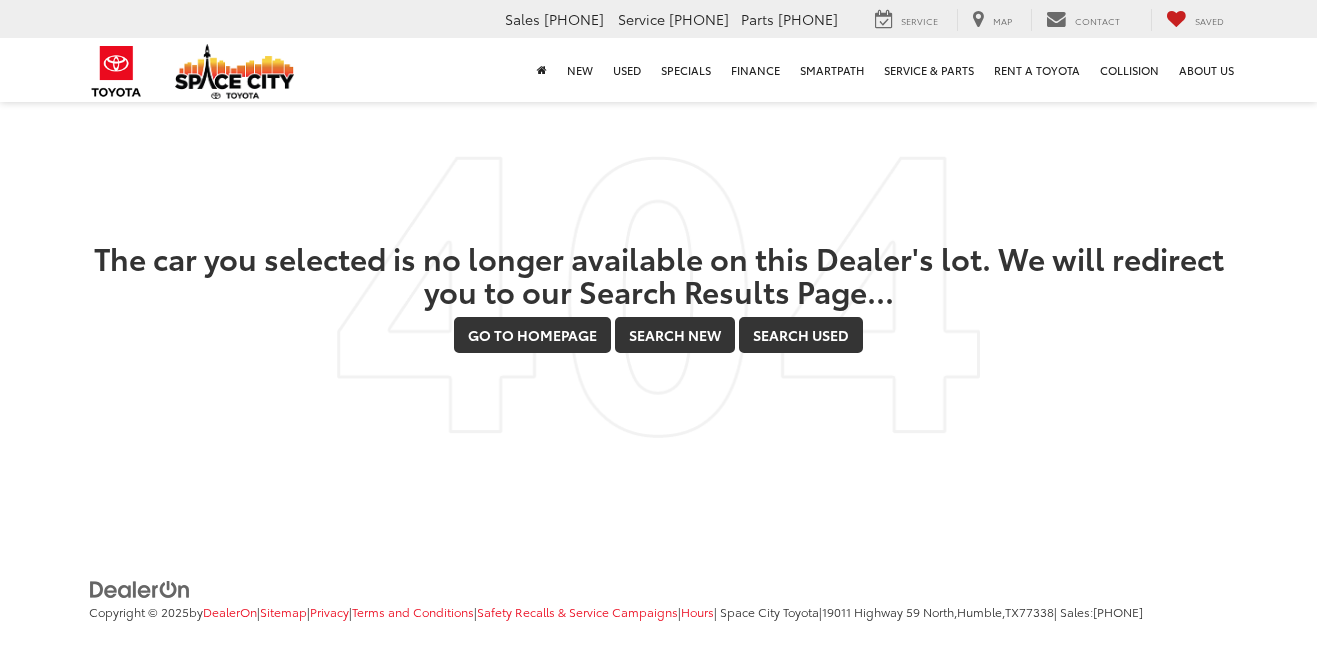 scroll, scrollTop: 0, scrollLeft: 0, axis: both 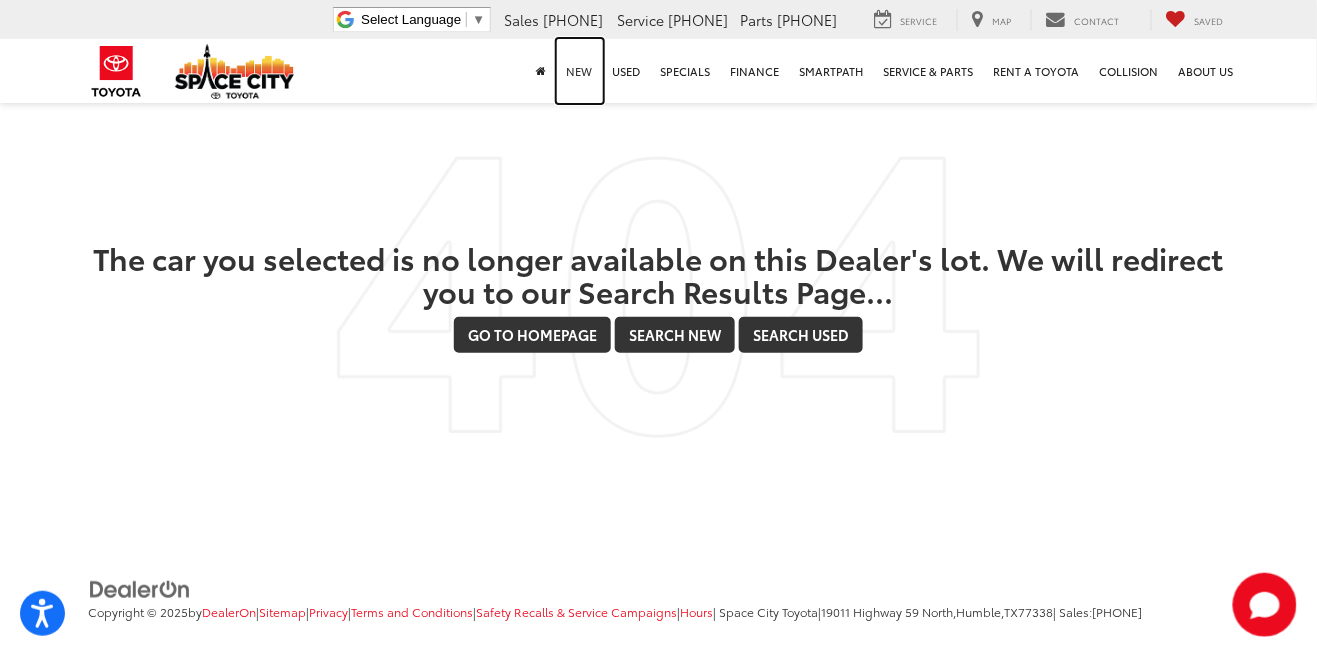 click on "New" at bounding box center [580, 71] 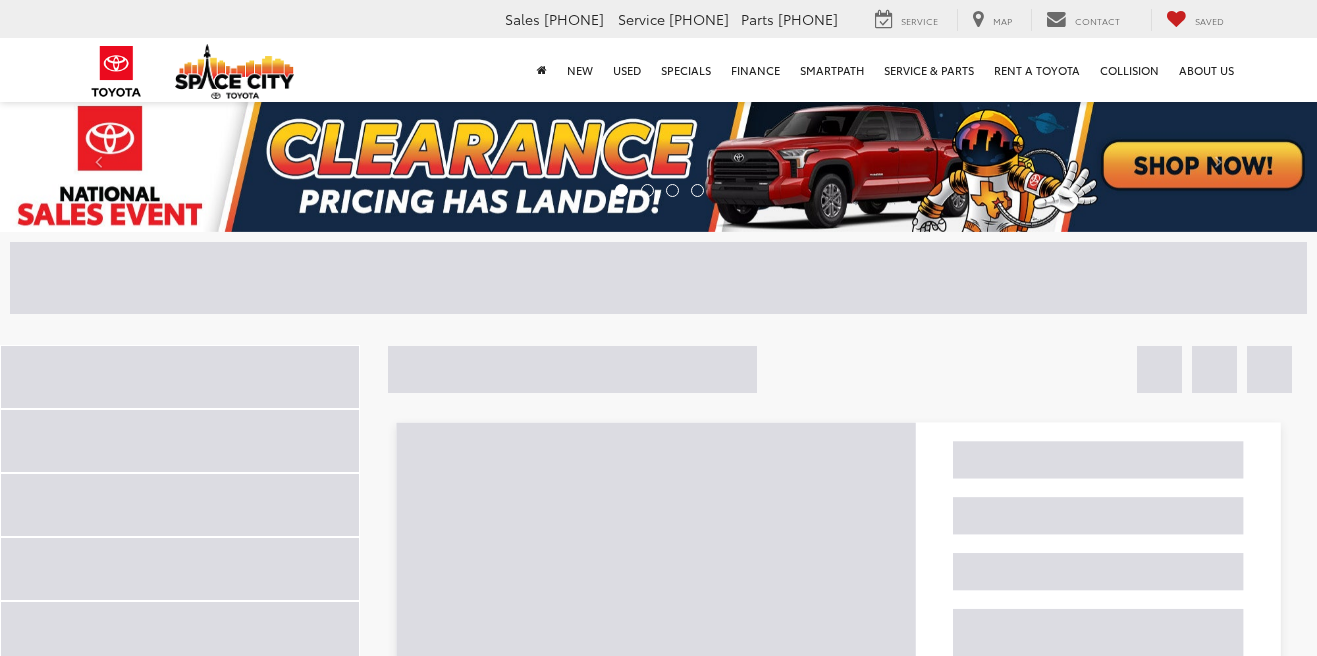 scroll, scrollTop: 0, scrollLeft: 0, axis: both 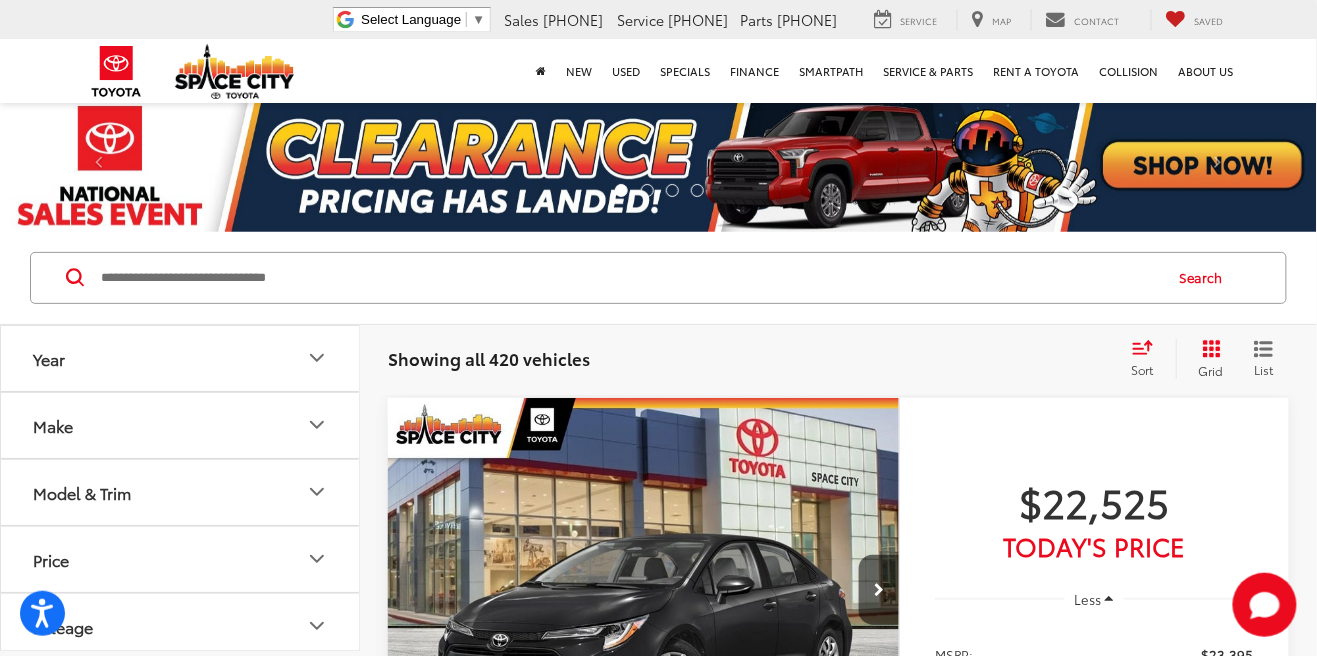 click on "Model & Trim" at bounding box center (181, 492) 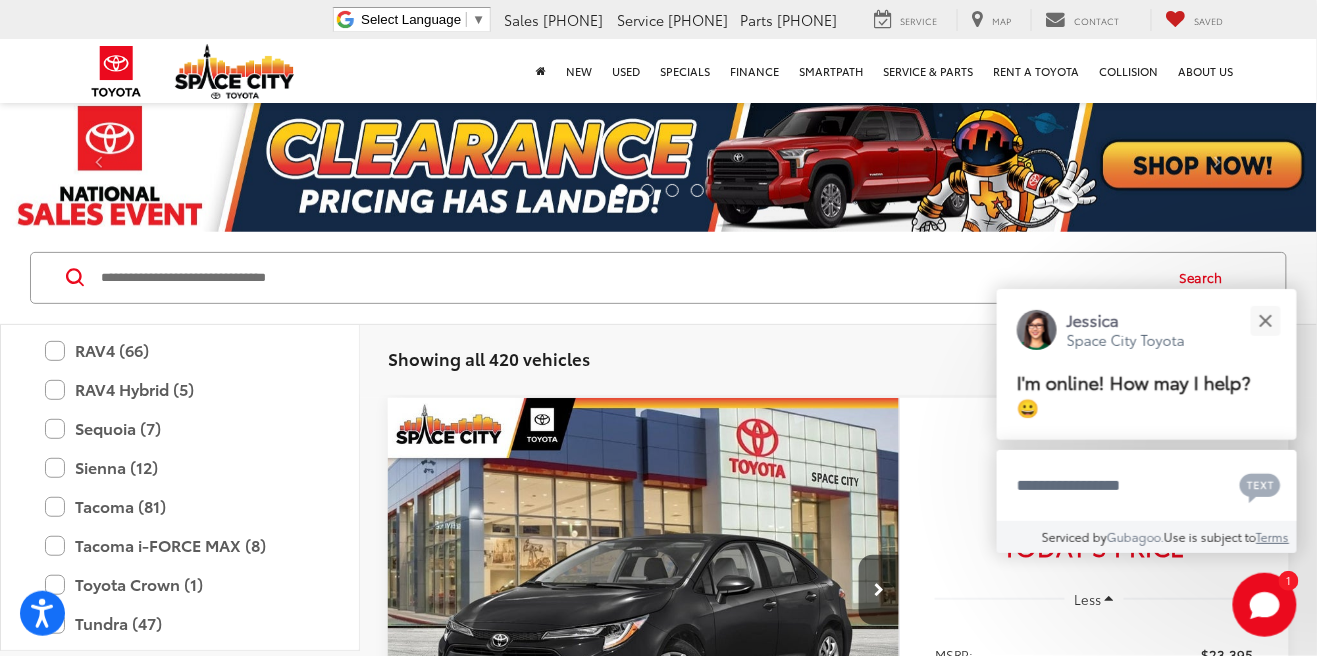 scroll, scrollTop: 880, scrollLeft: 0, axis: vertical 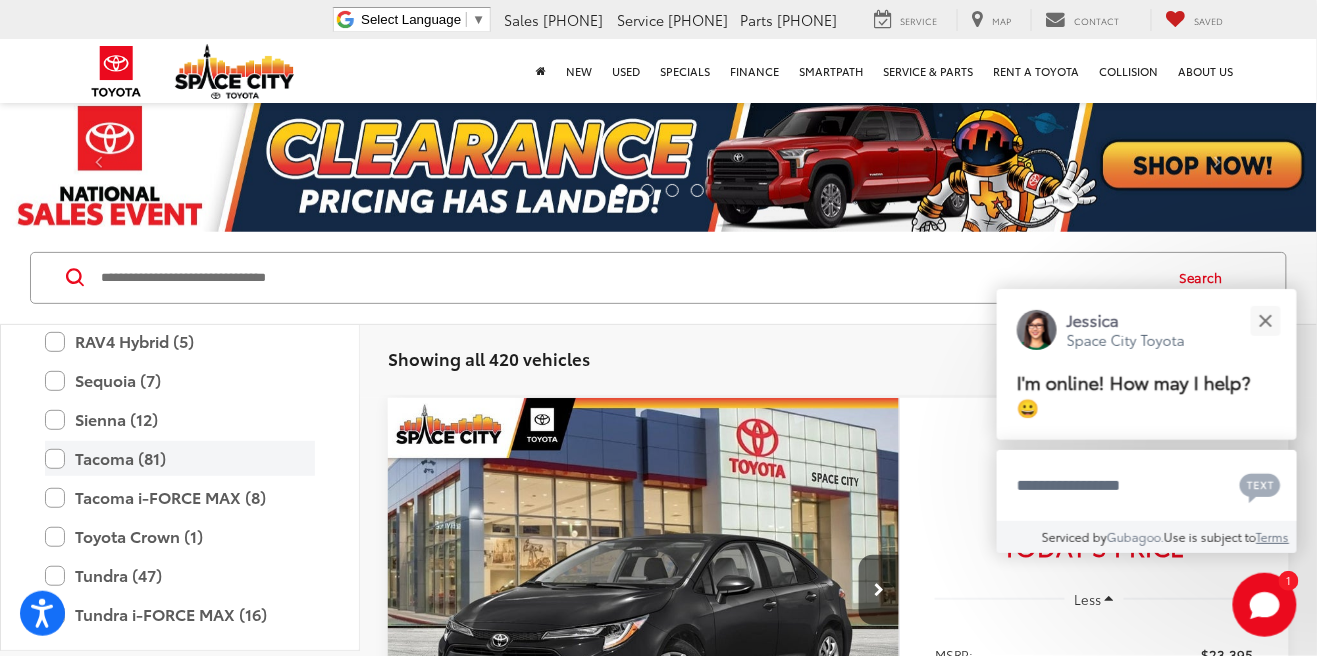 click on "Tacoma (81)" at bounding box center (180, 458) 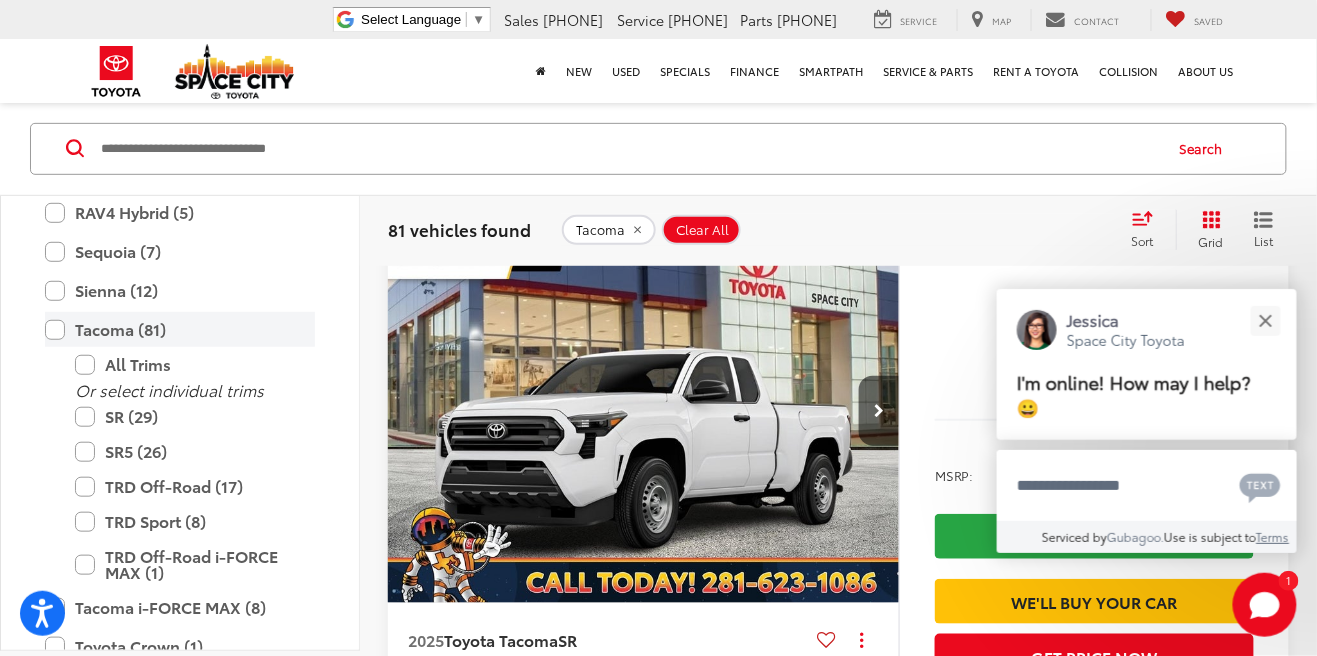 scroll, scrollTop: 182, scrollLeft: 0, axis: vertical 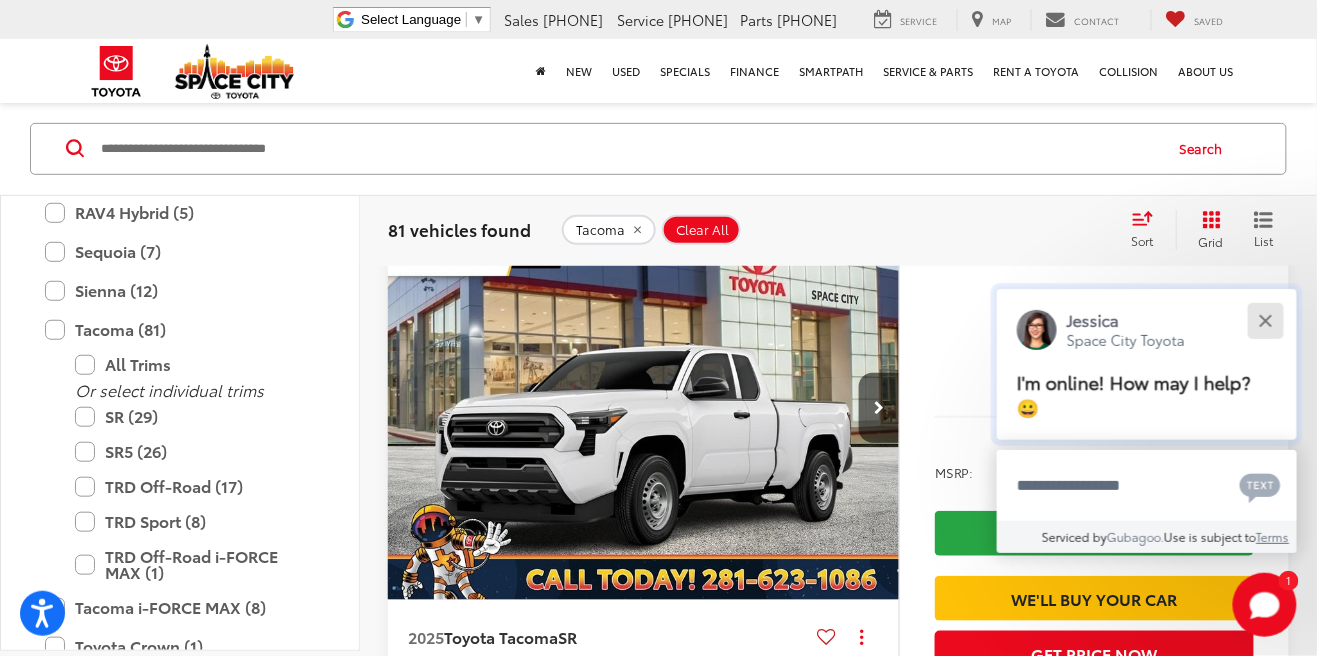 click at bounding box center (1265, 320) 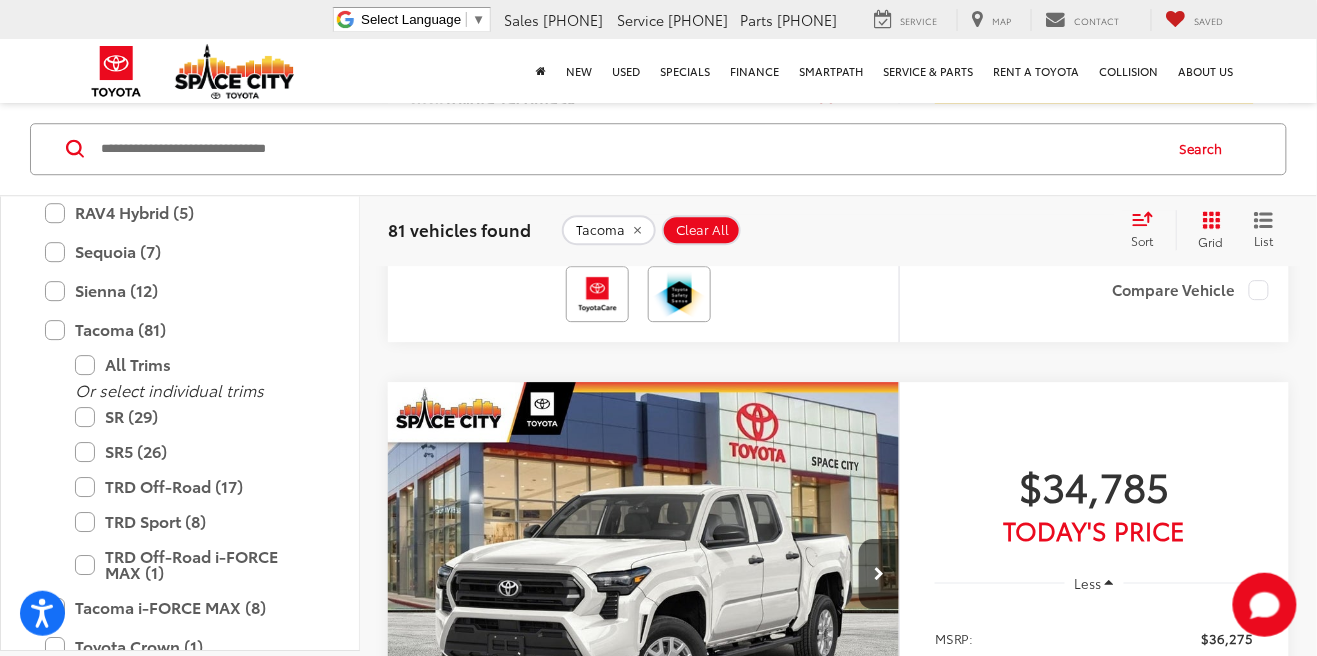 scroll, scrollTop: 1417, scrollLeft: 0, axis: vertical 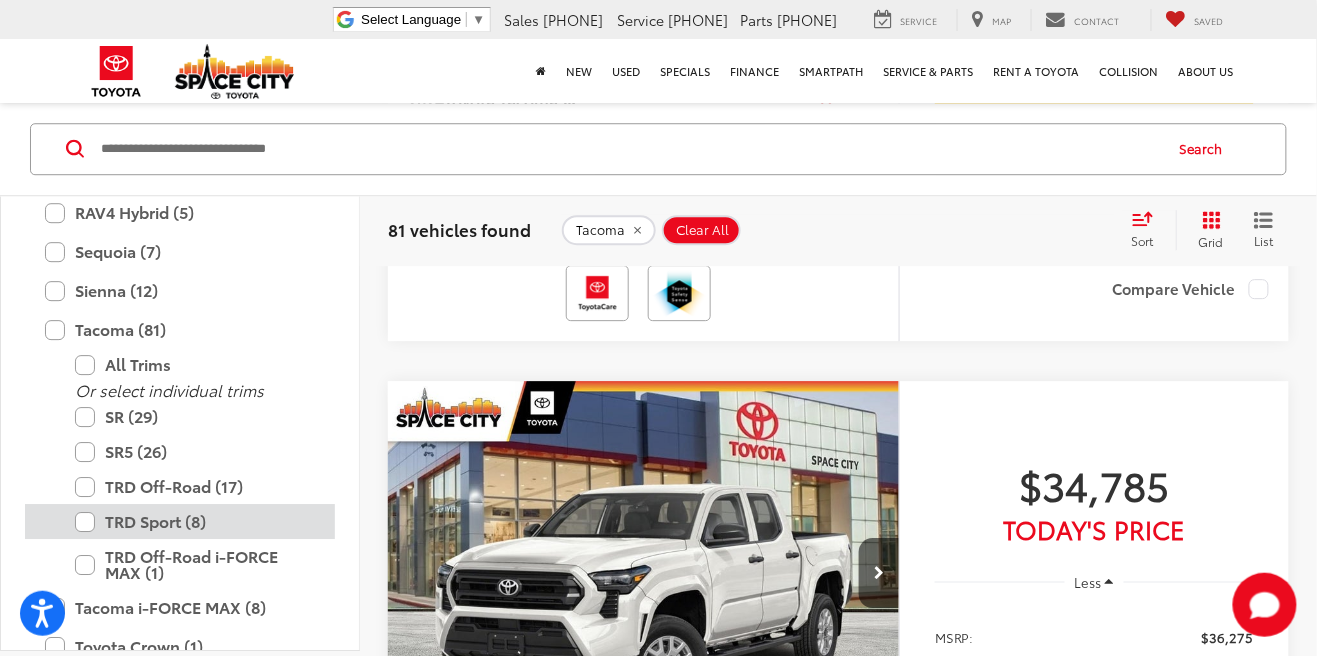 click on "TRD Sport (8)" at bounding box center (195, 521) 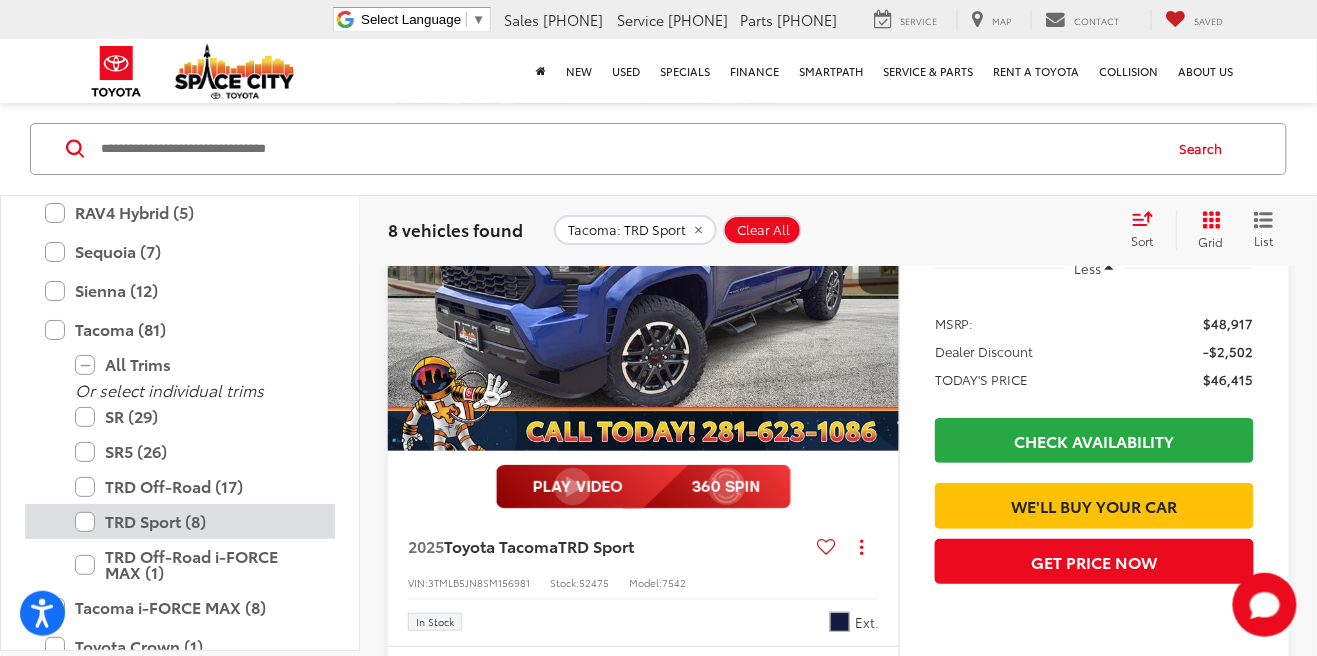 scroll, scrollTop: 1841, scrollLeft: 0, axis: vertical 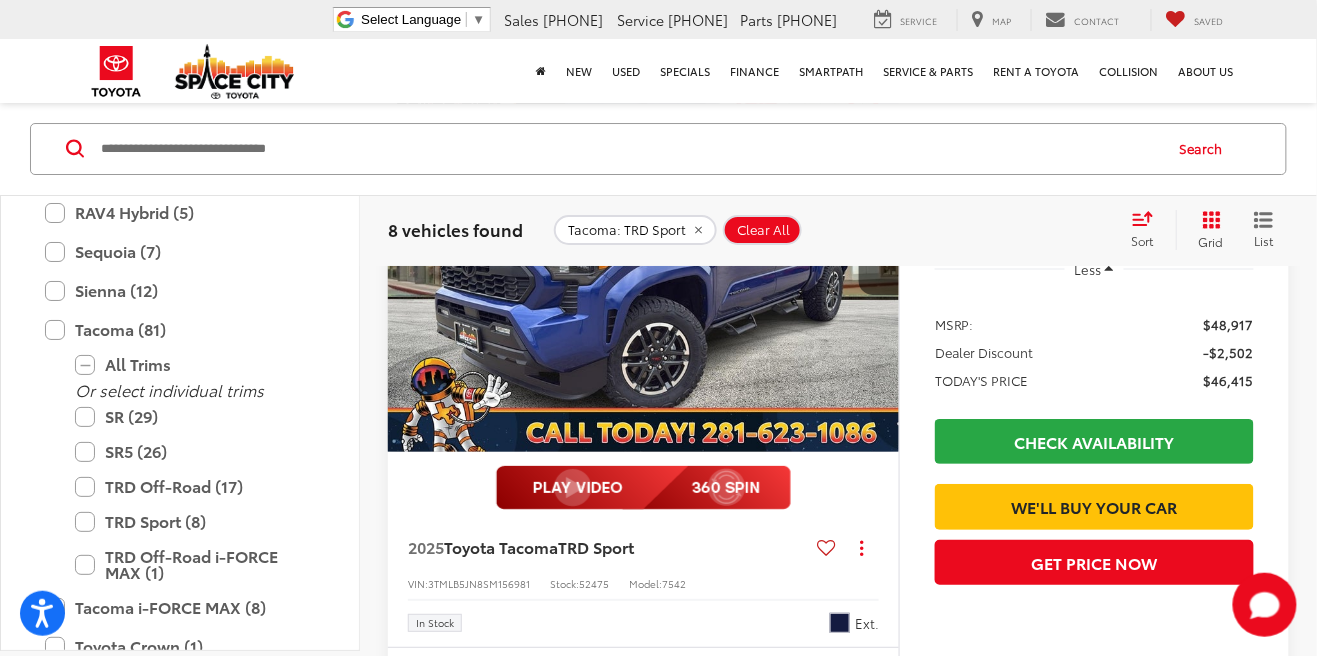 click at bounding box center (644, 260) 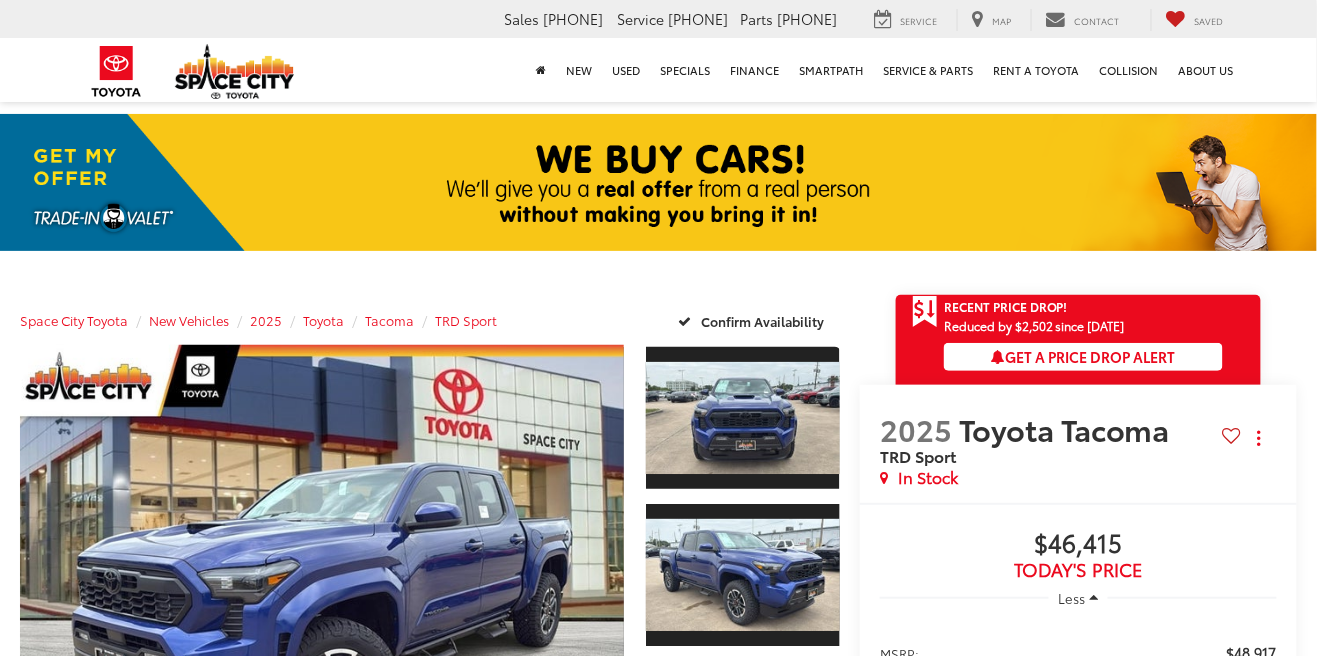 scroll, scrollTop: 43, scrollLeft: 0, axis: vertical 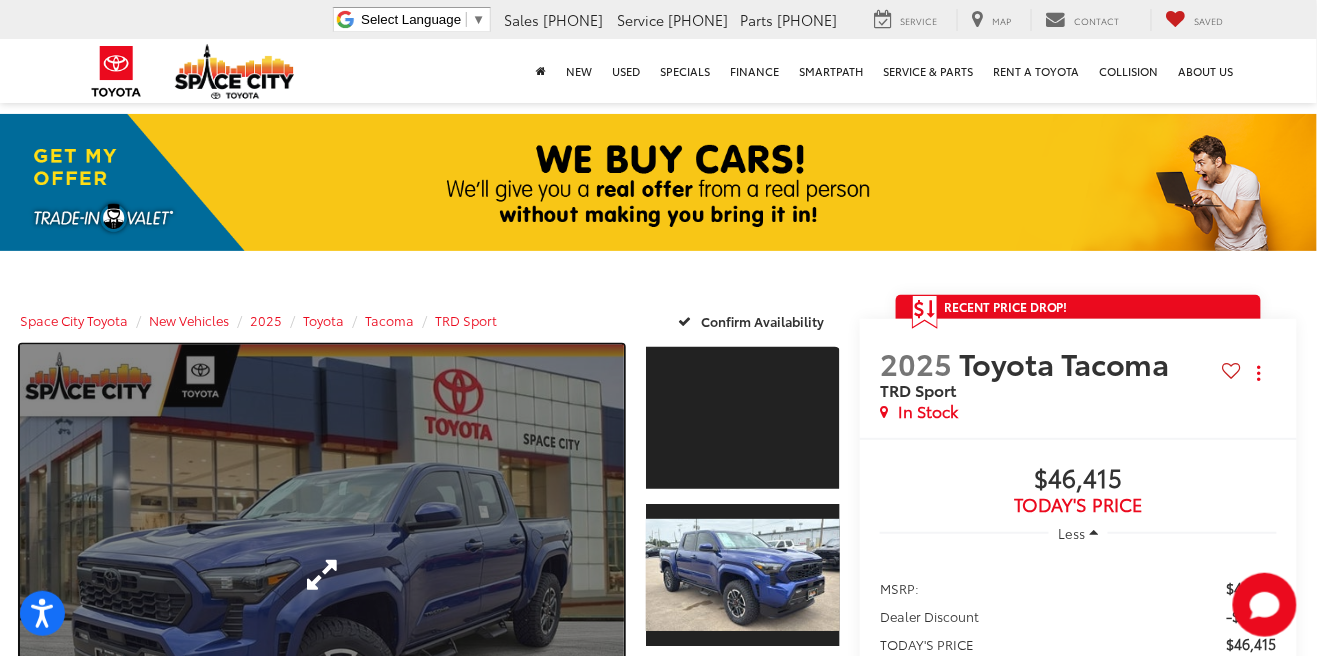 click at bounding box center [322, 574] 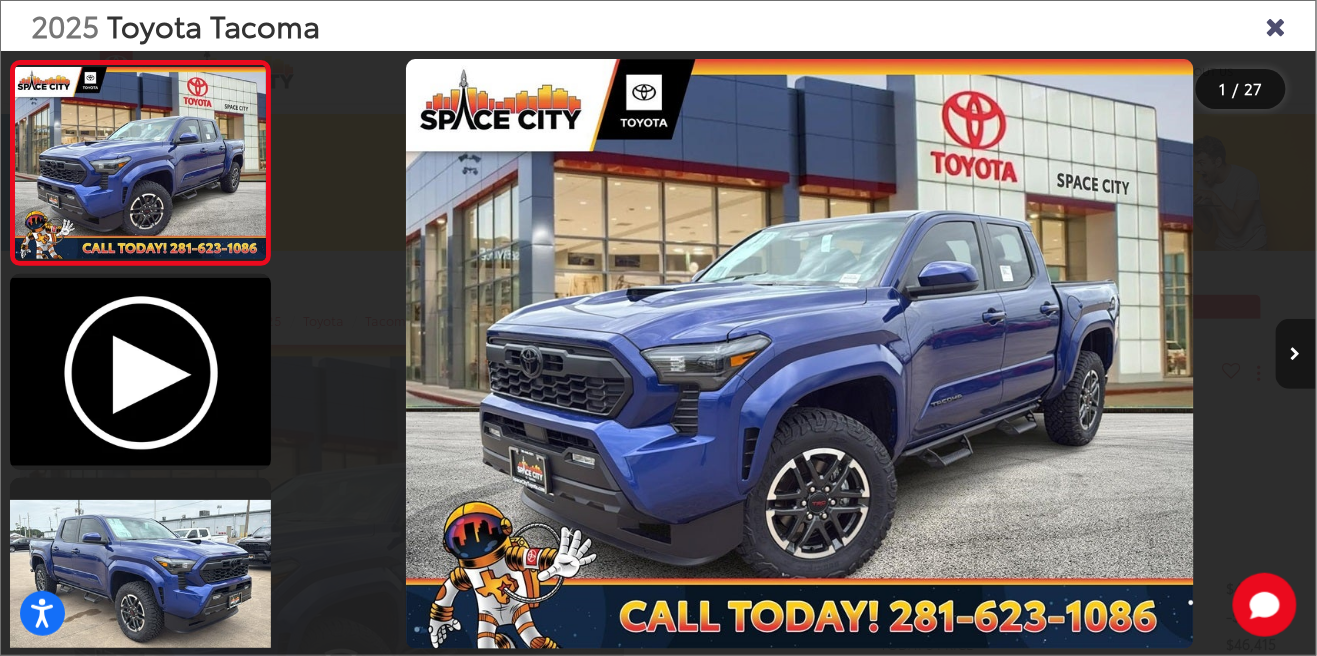 click at bounding box center (1296, 354) 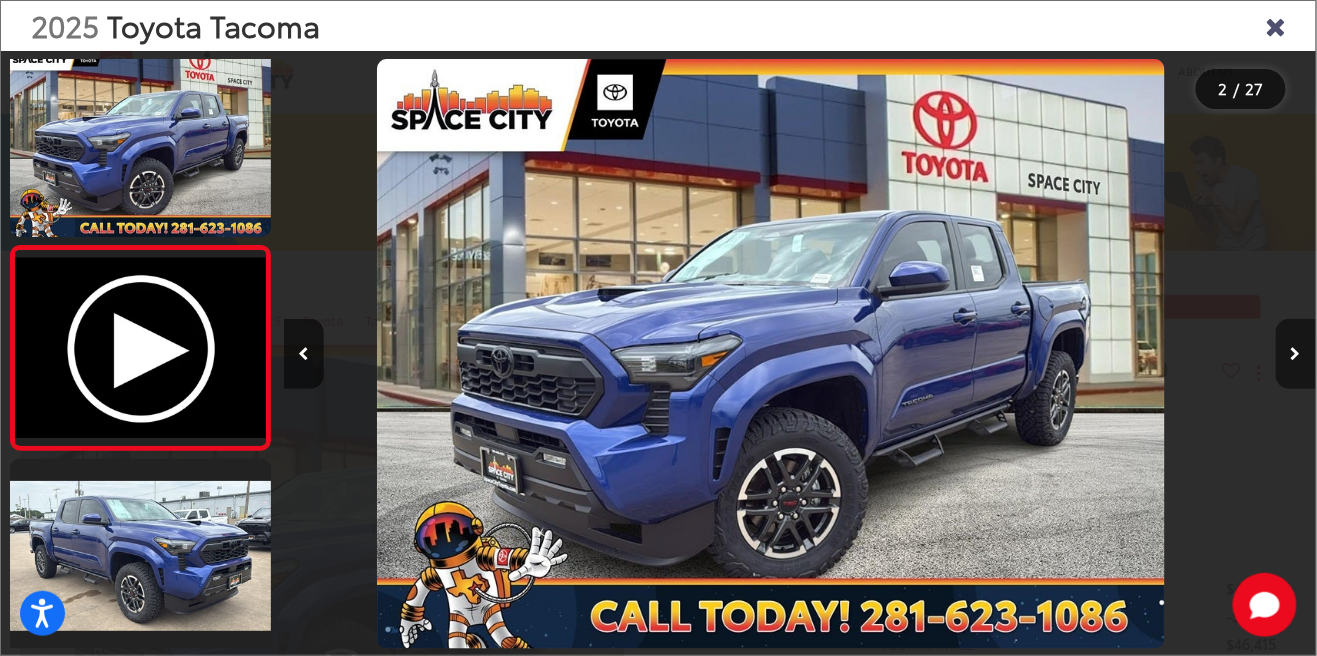 scroll, scrollTop: 63, scrollLeft: 0, axis: vertical 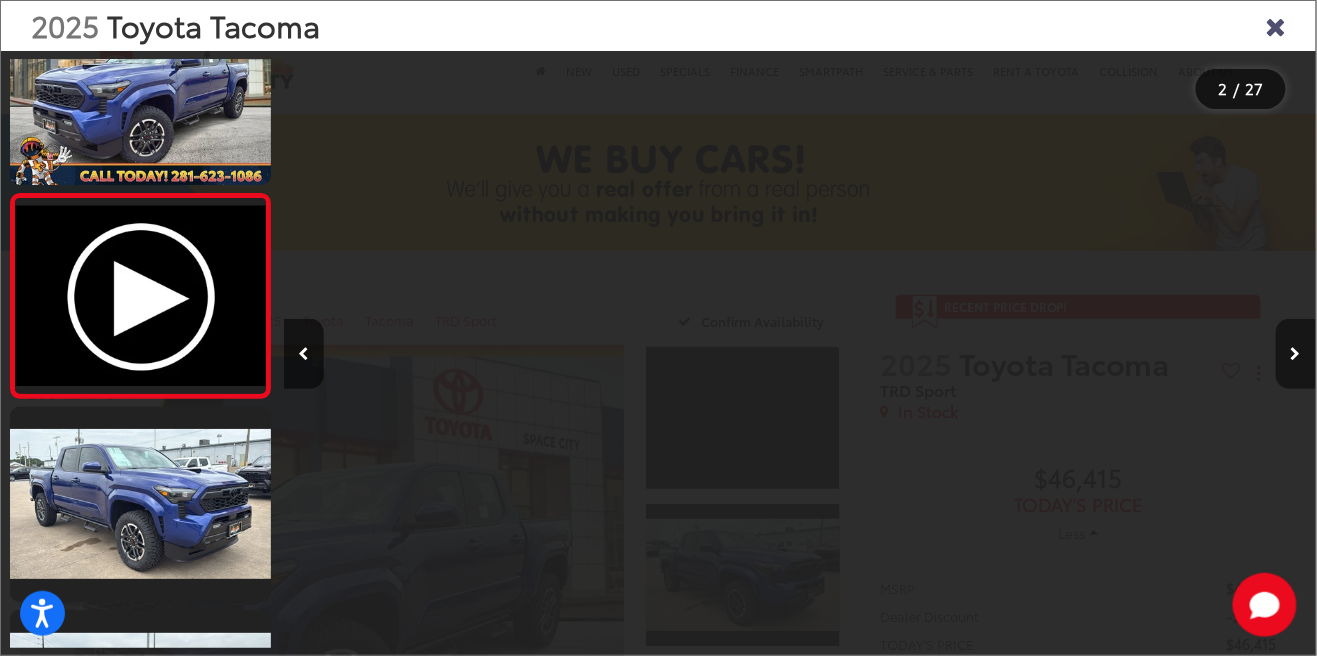 click at bounding box center [1296, 354] 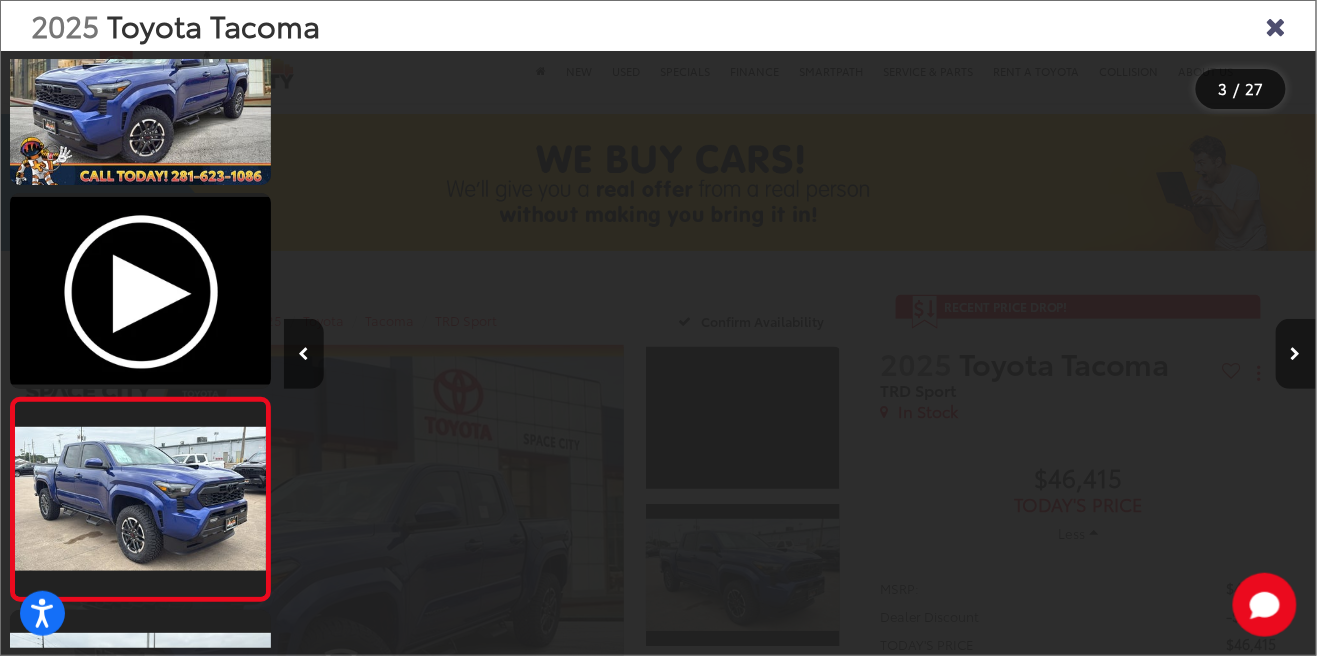 scroll, scrollTop: 0, scrollLeft: 1152, axis: horizontal 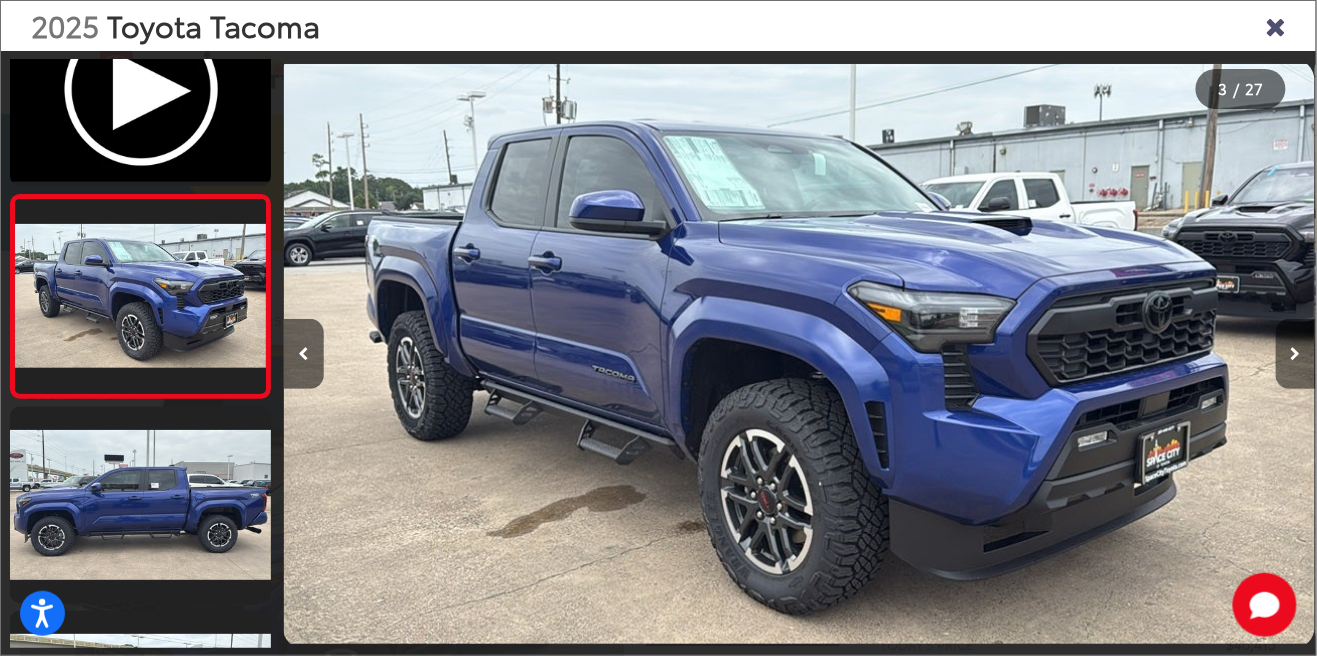 click at bounding box center [1296, 354] 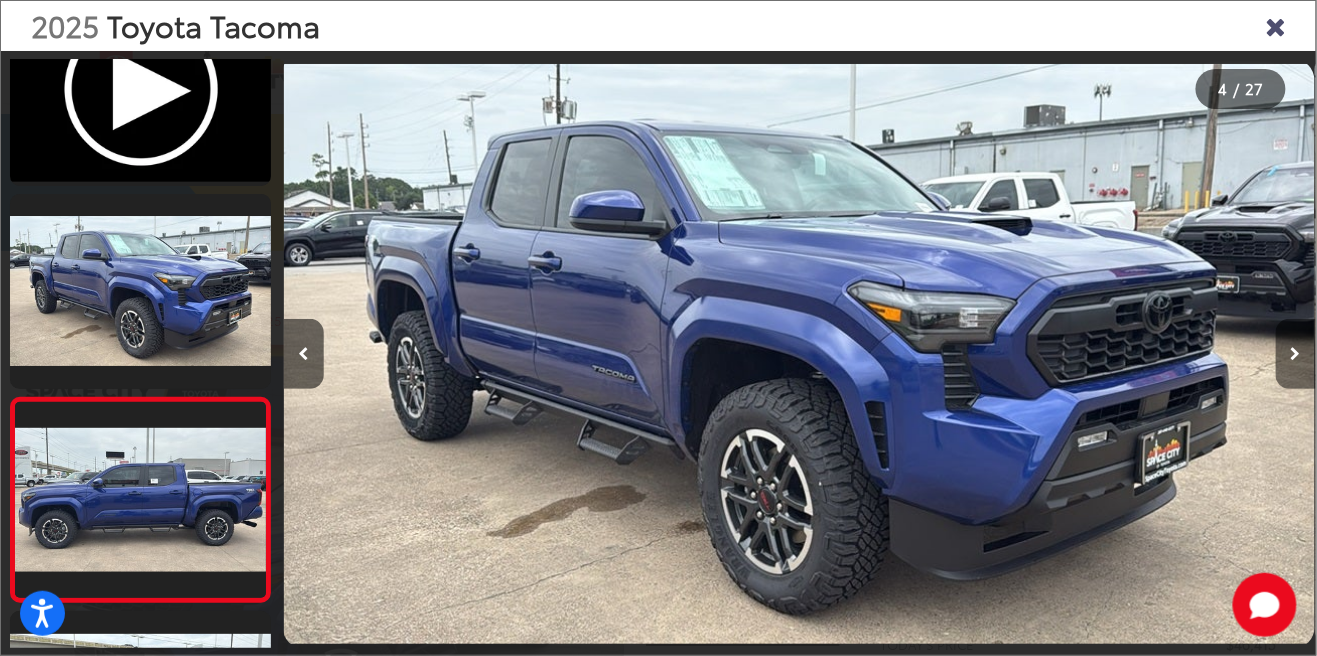 scroll, scrollTop: 0, scrollLeft: 2083, axis: horizontal 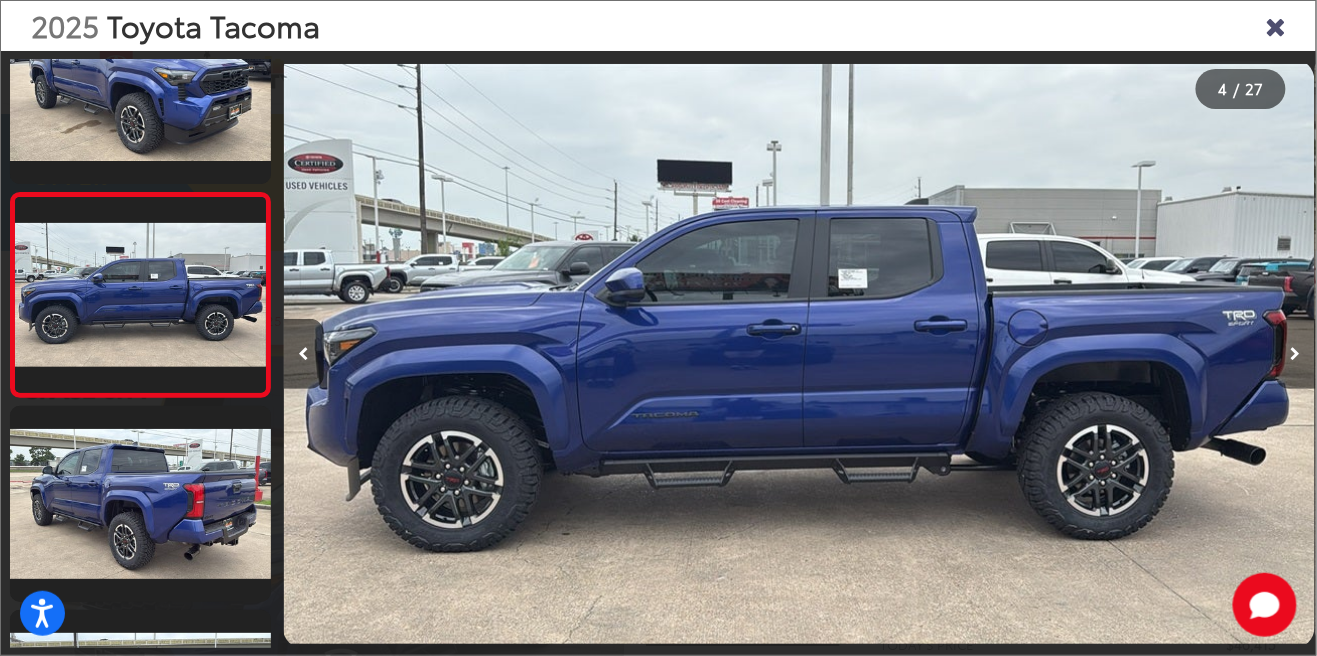 click at bounding box center [1296, 354] 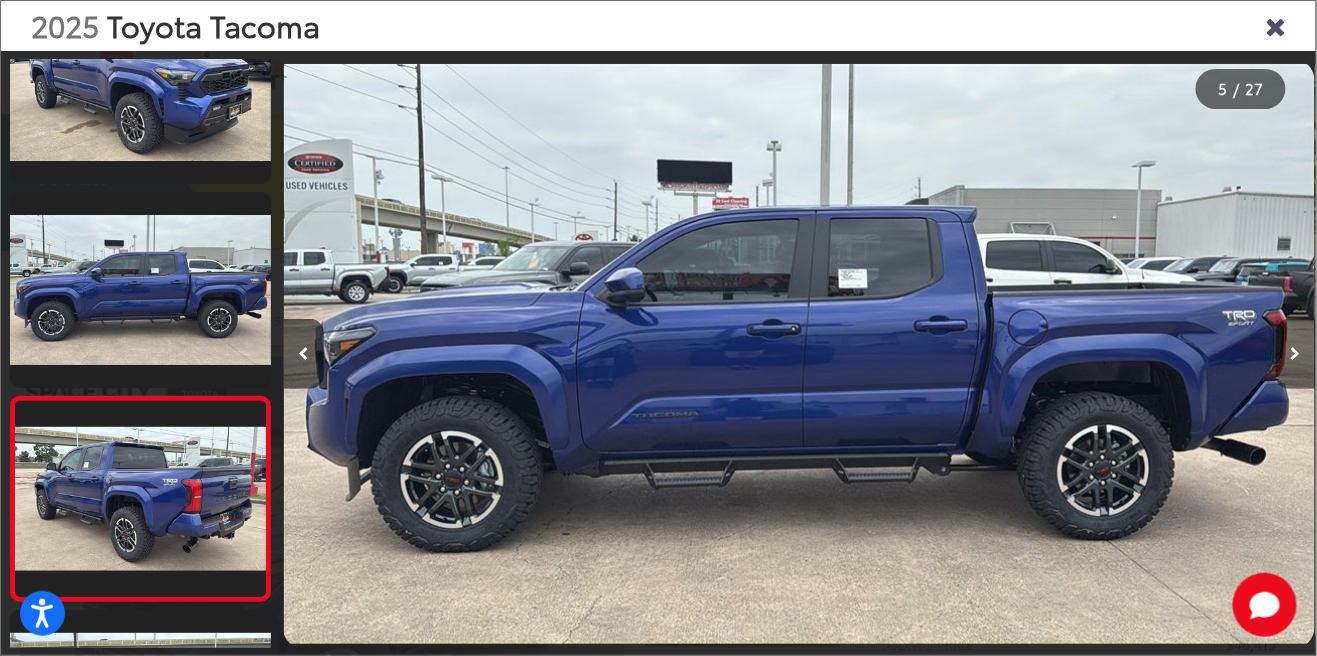 scroll, scrollTop: 0, scrollLeft: 3218, axis: horizontal 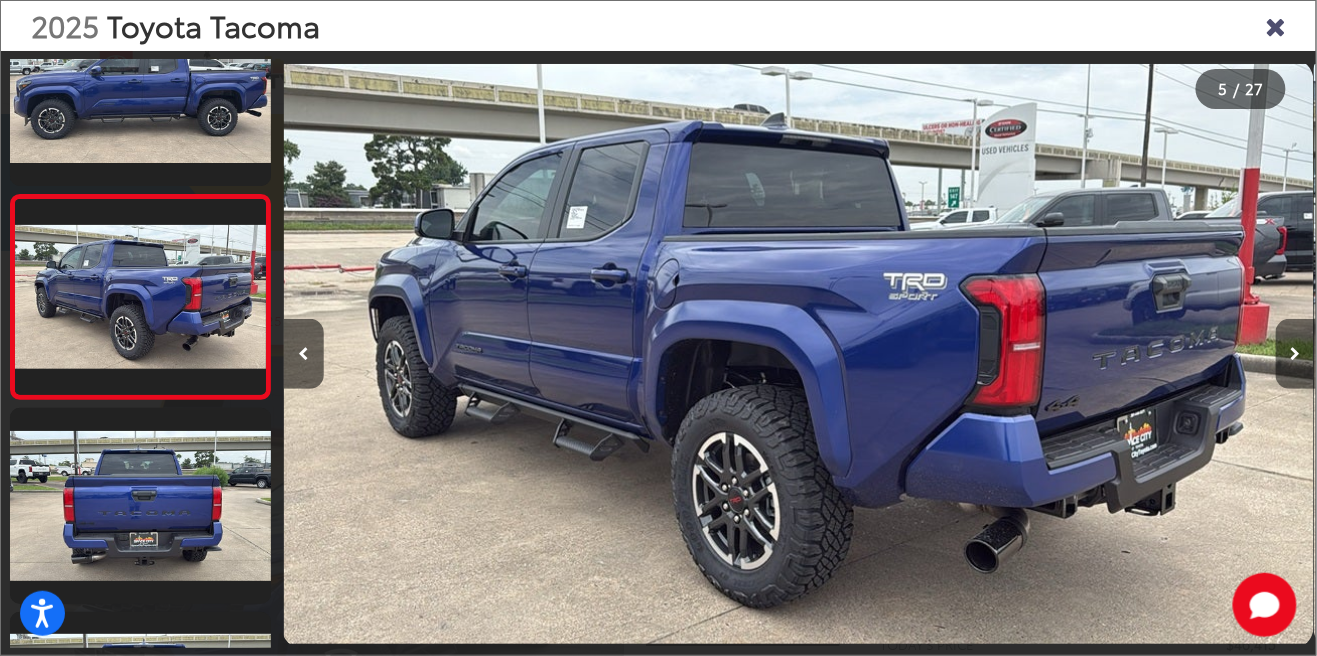 click at bounding box center (1296, 354) 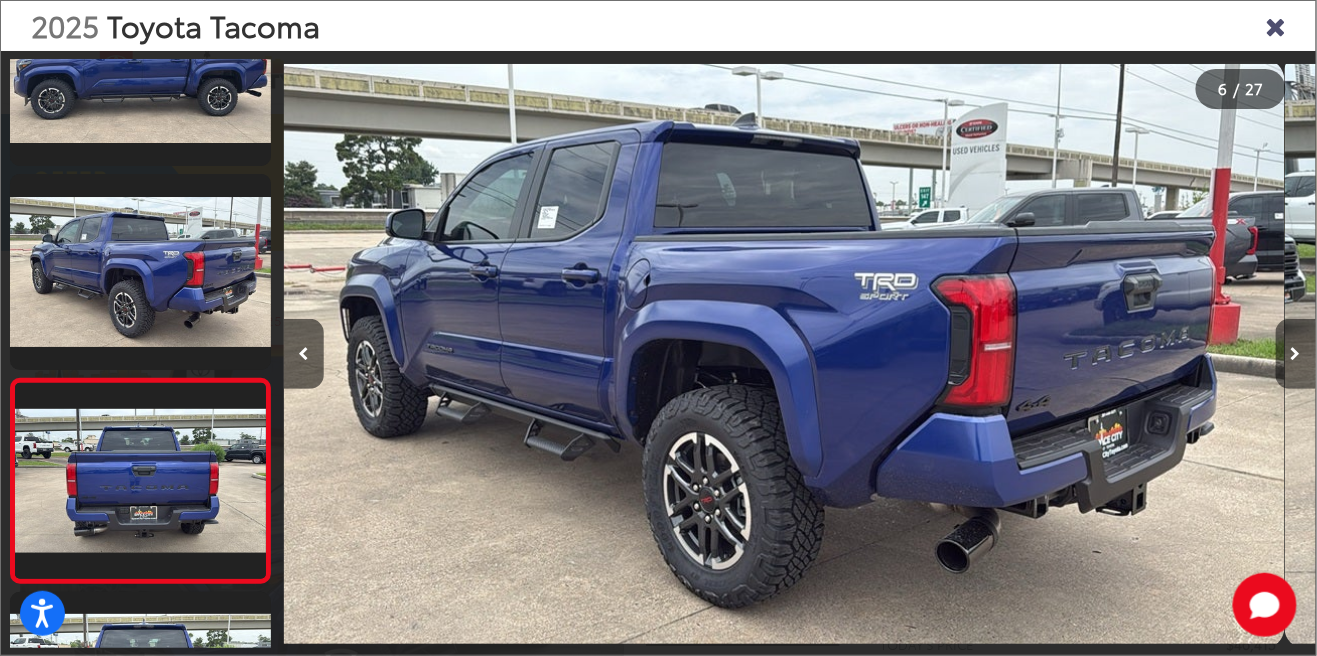 scroll 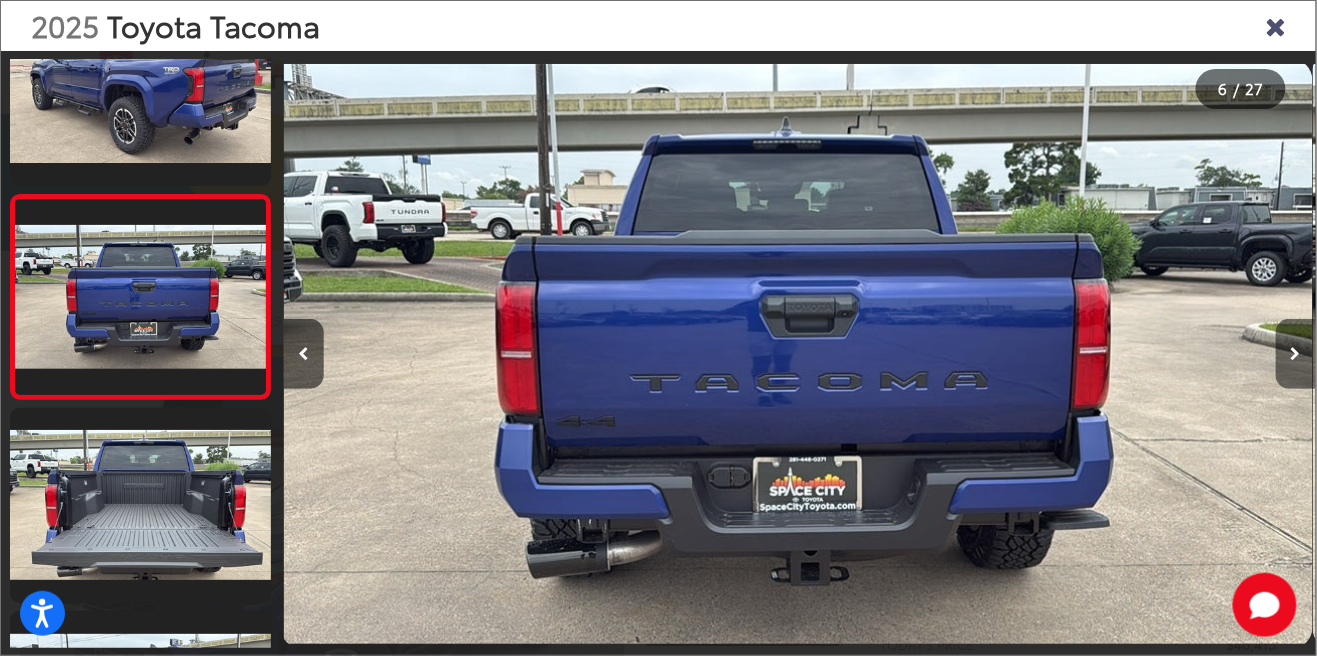 click at bounding box center [1296, 354] 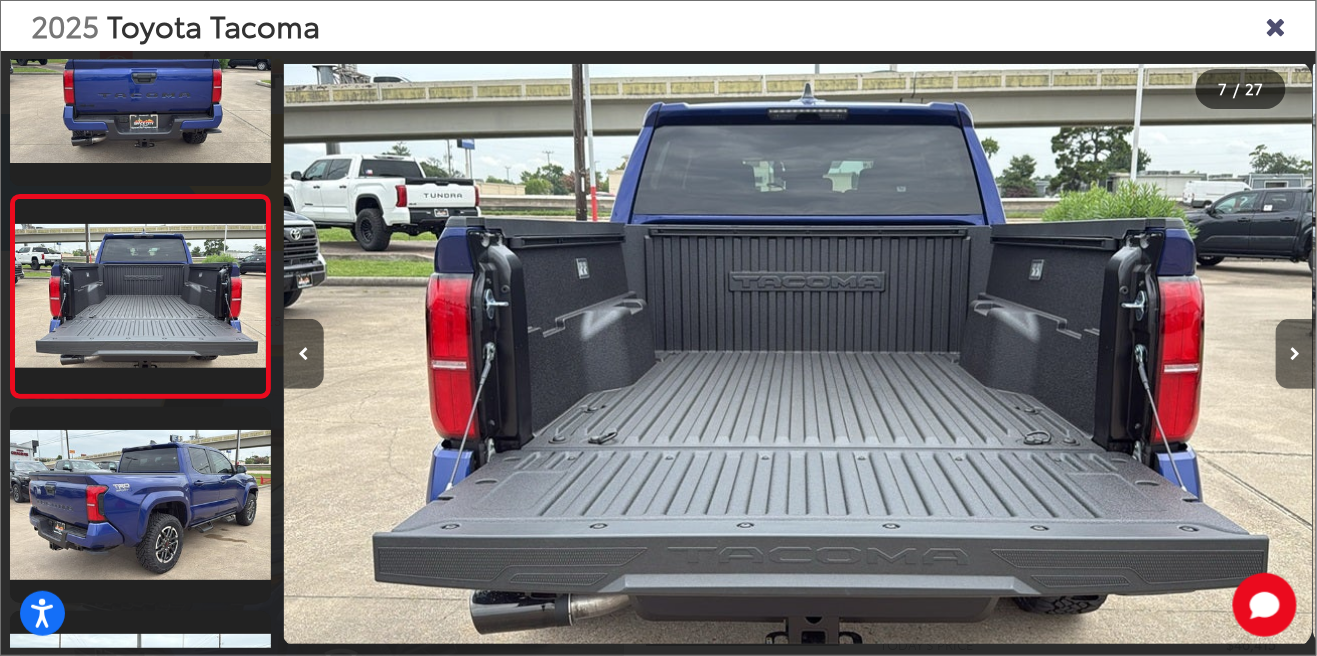 click at bounding box center (1296, 354) 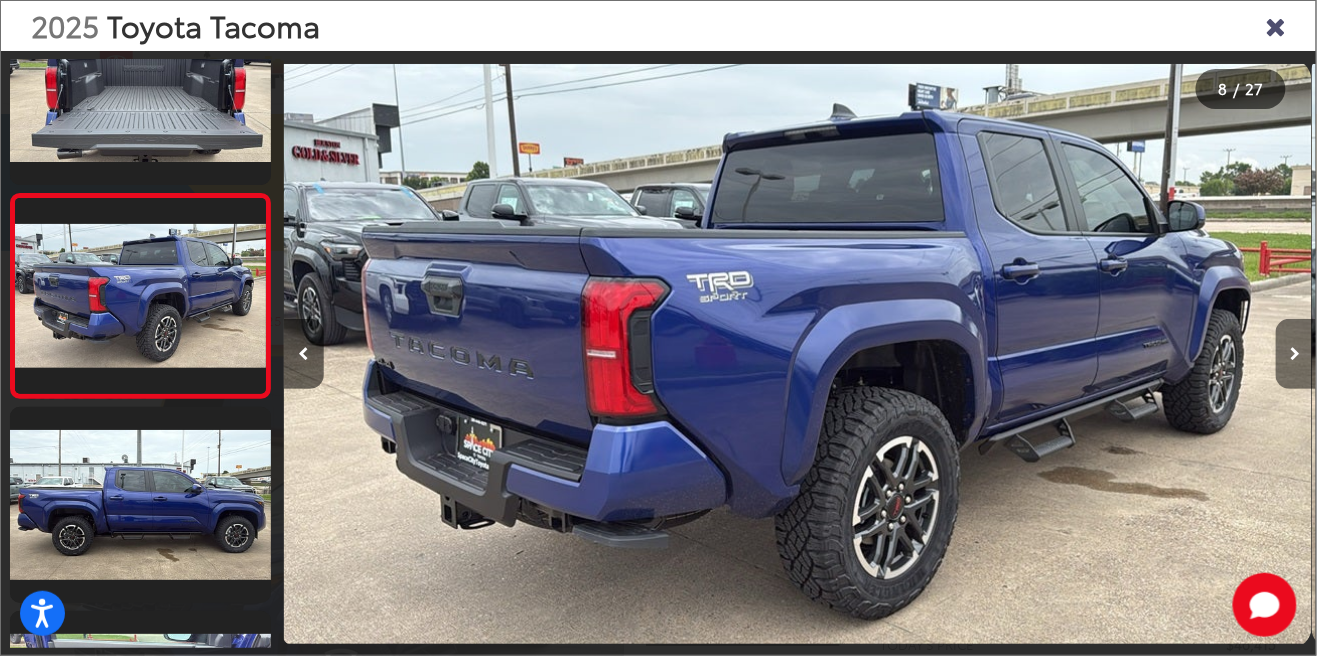 click at bounding box center [1296, 354] 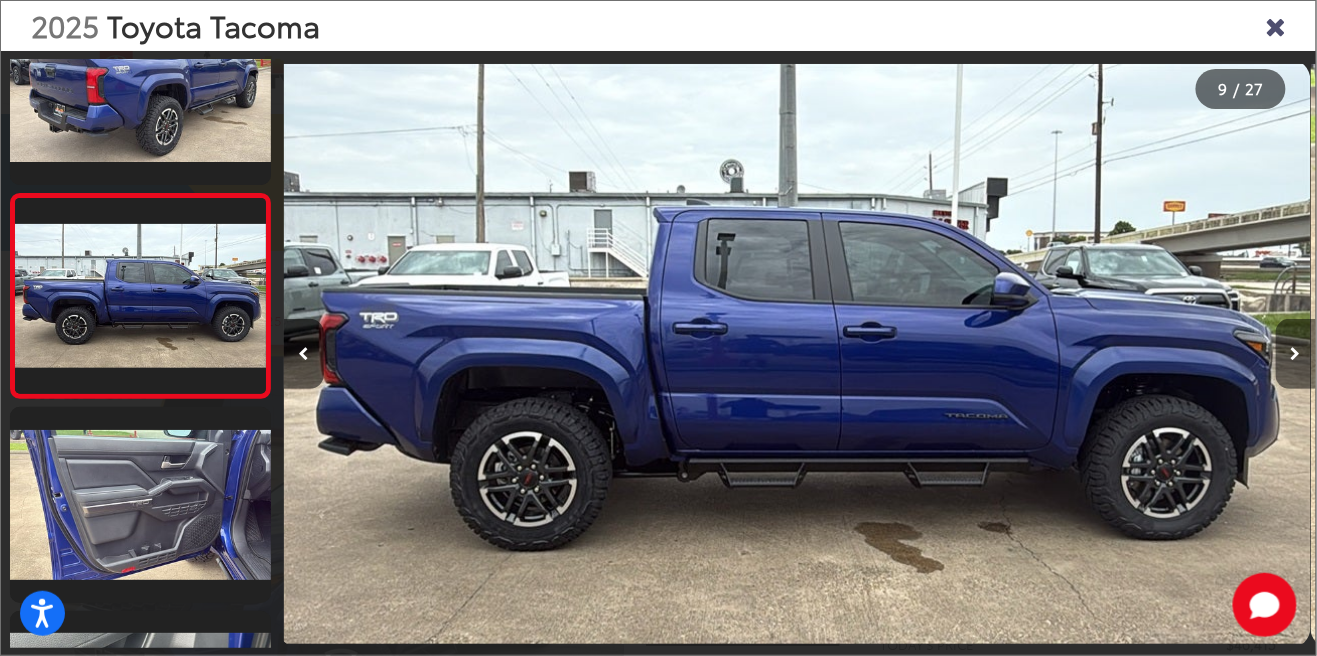 click at bounding box center [1296, 354] 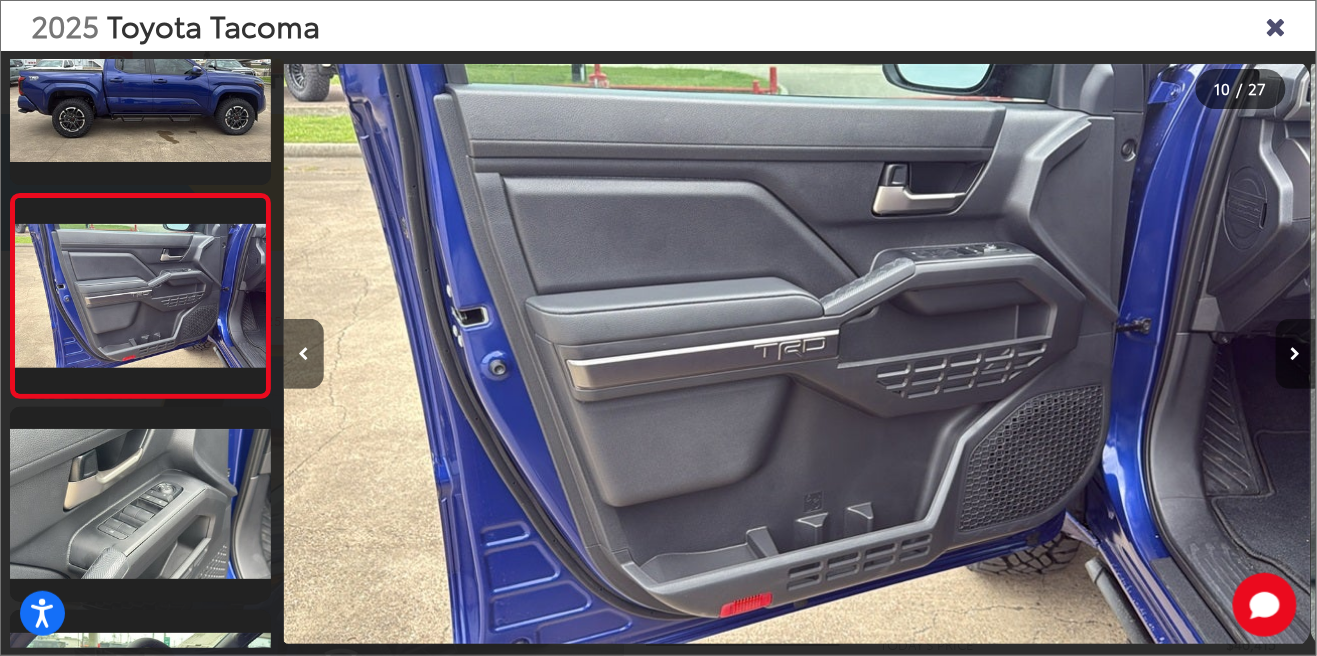 click at bounding box center [1296, 354] 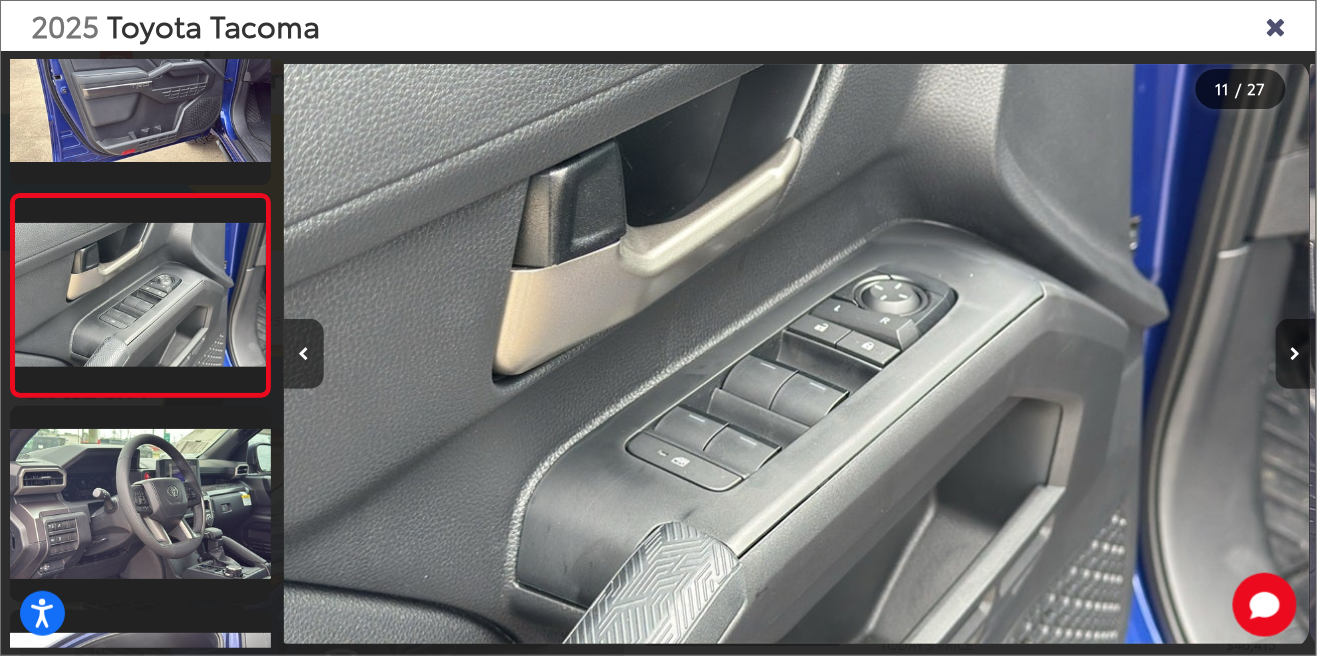 click at bounding box center [1296, 354] 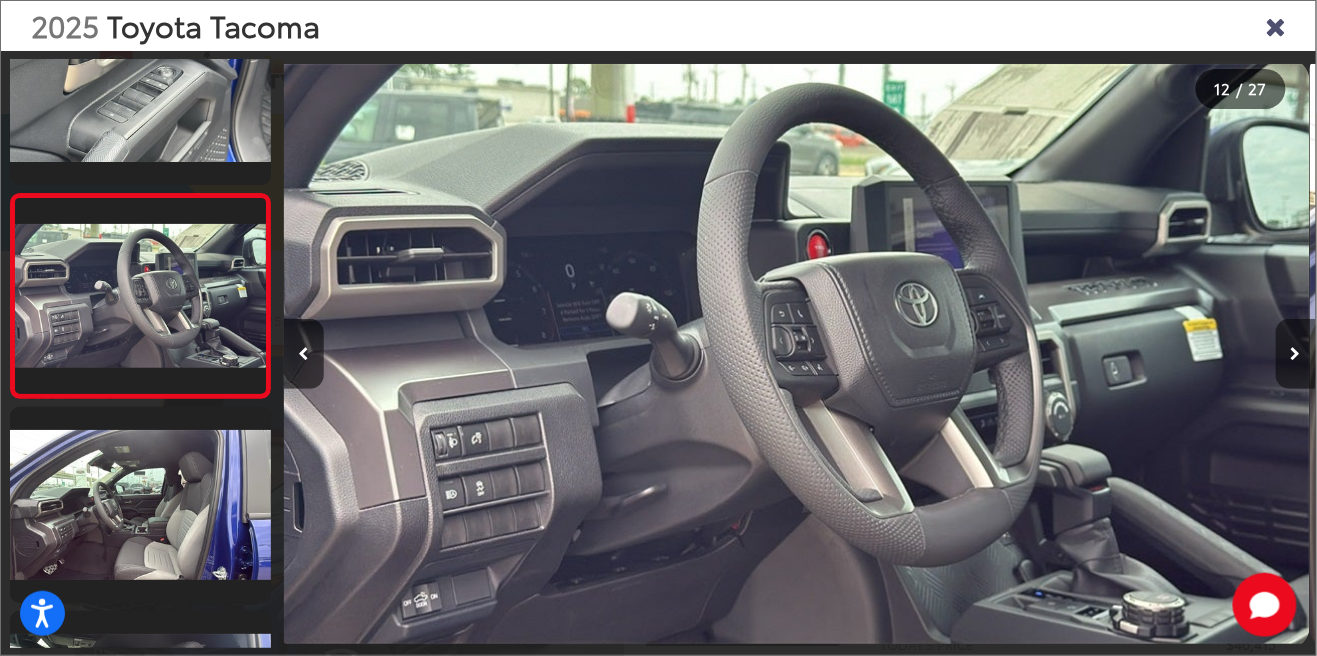 click at bounding box center (1296, 354) 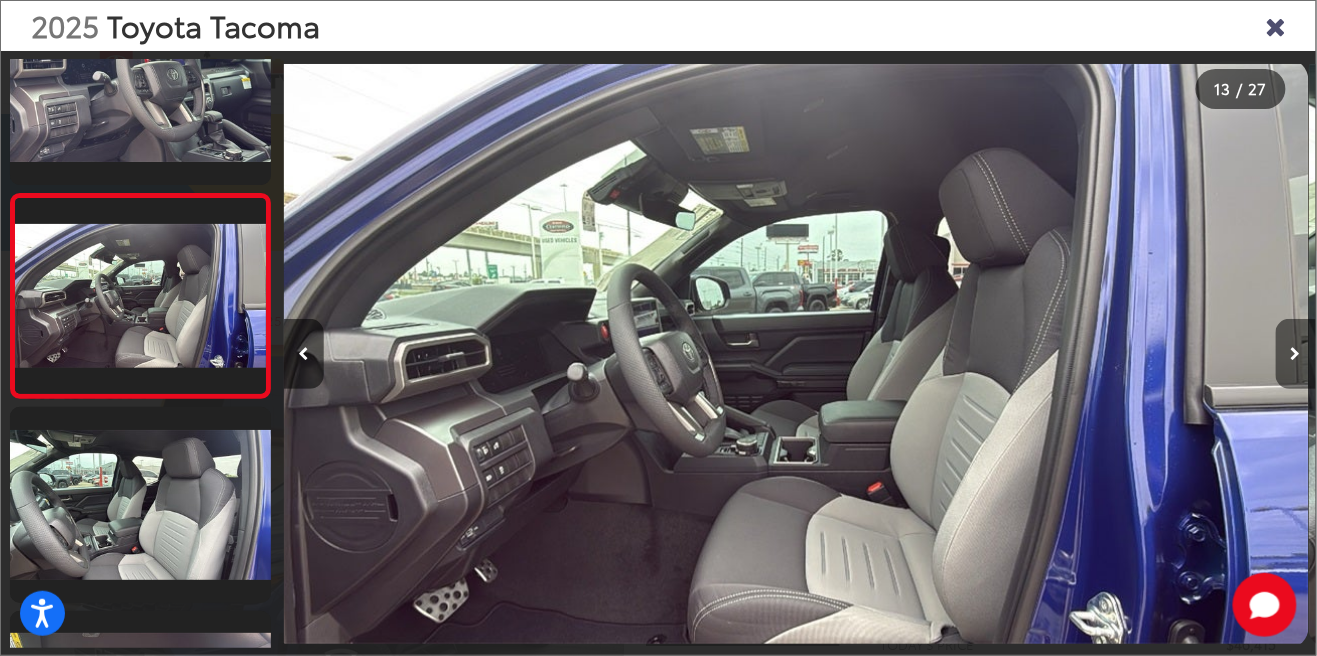 click at bounding box center (1296, 354) 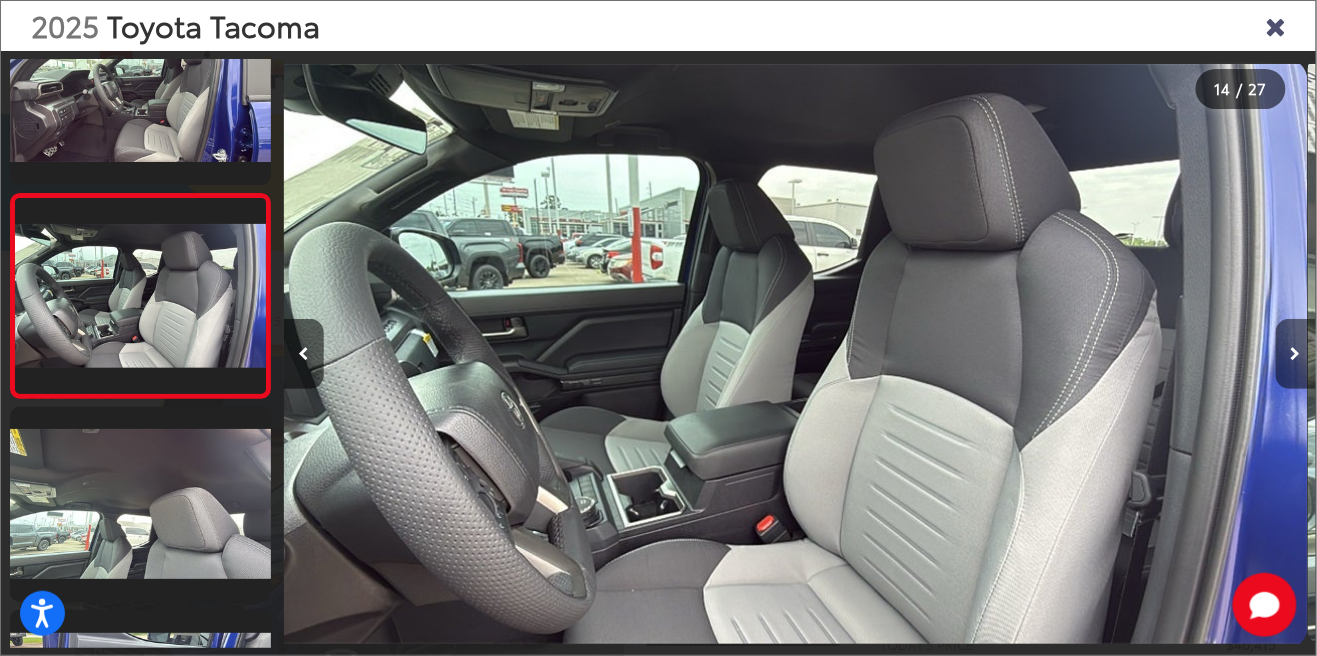 click at bounding box center (1296, 354) 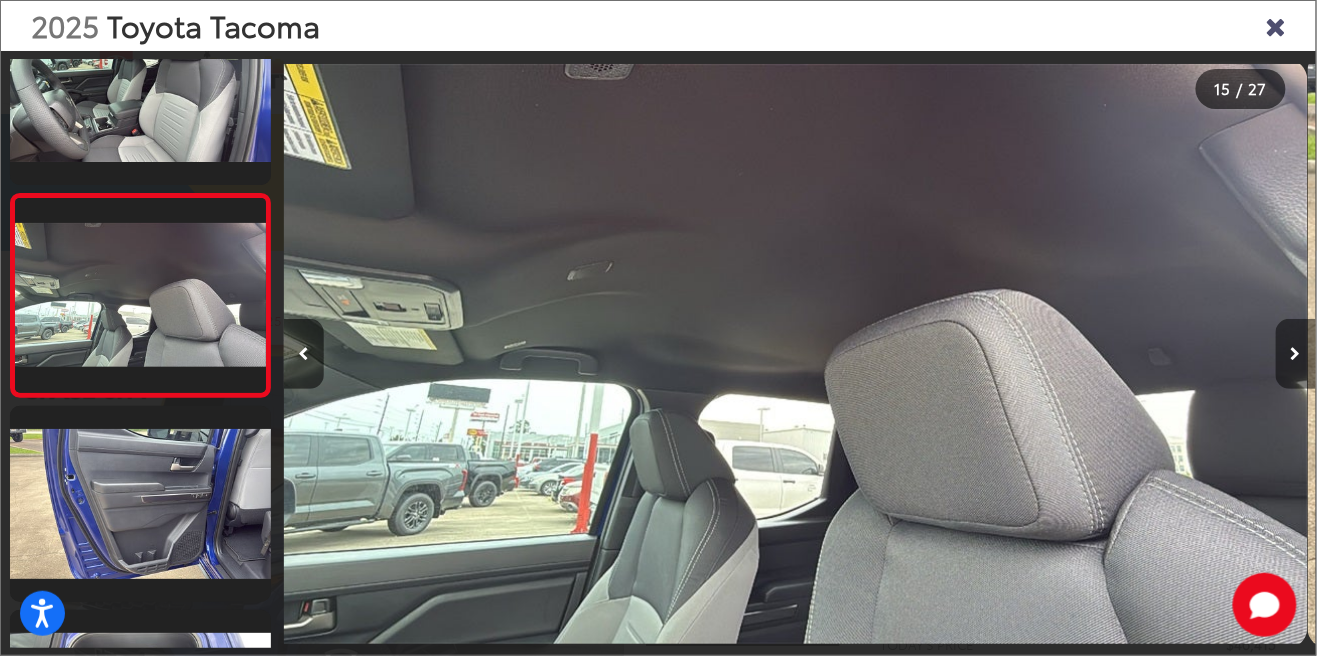 click at bounding box center [1296, 354] 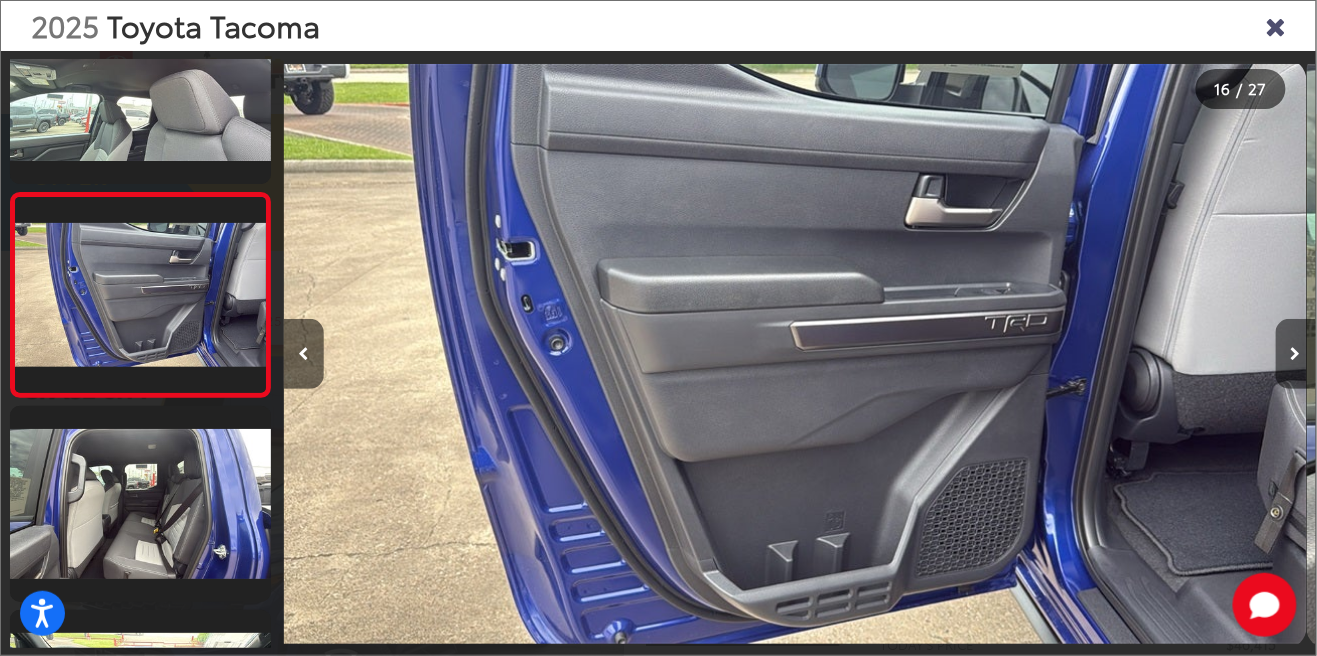click at bounding box center [1296, 354] 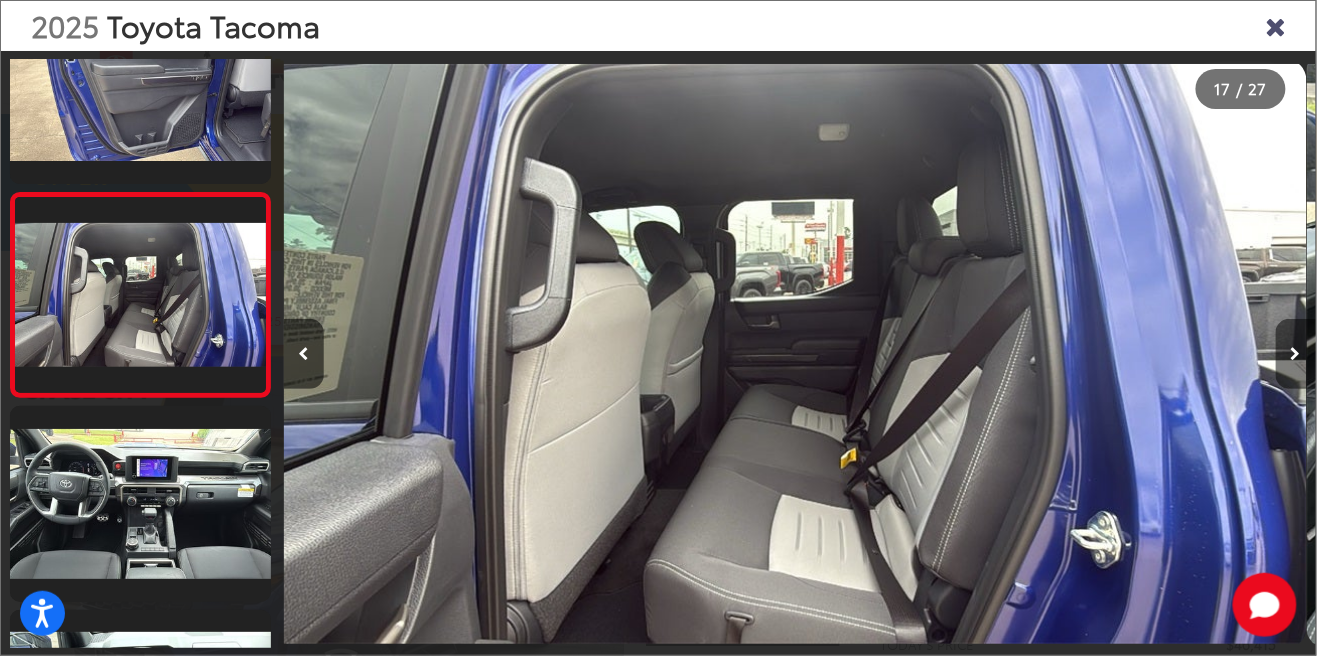 click at bounding box center (1296, 354) 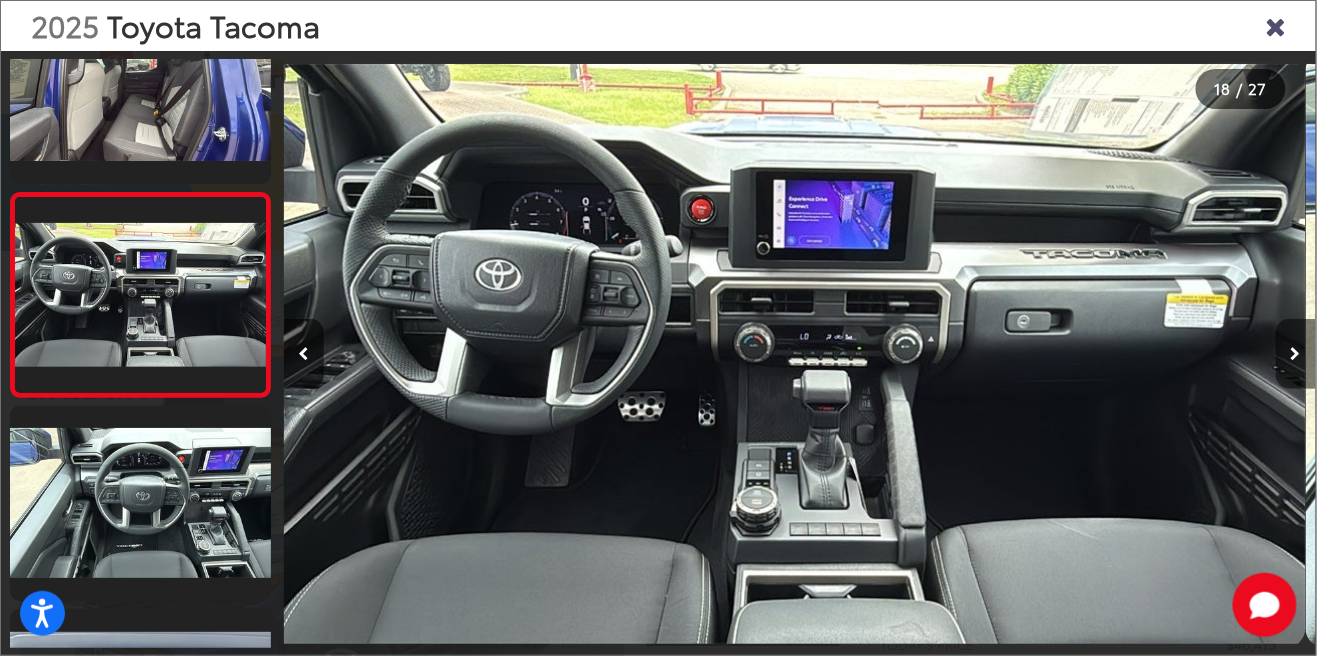 click at bounding box center [1296, 354] 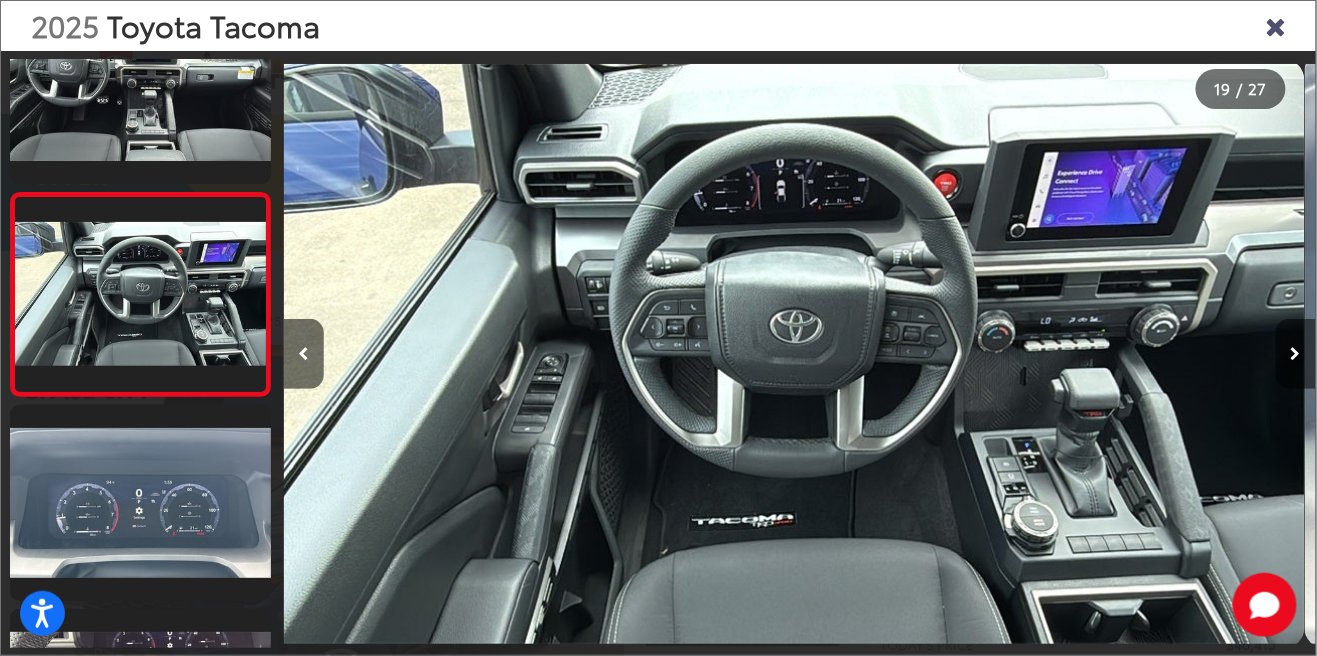 click at bounding box center (1296, 354) 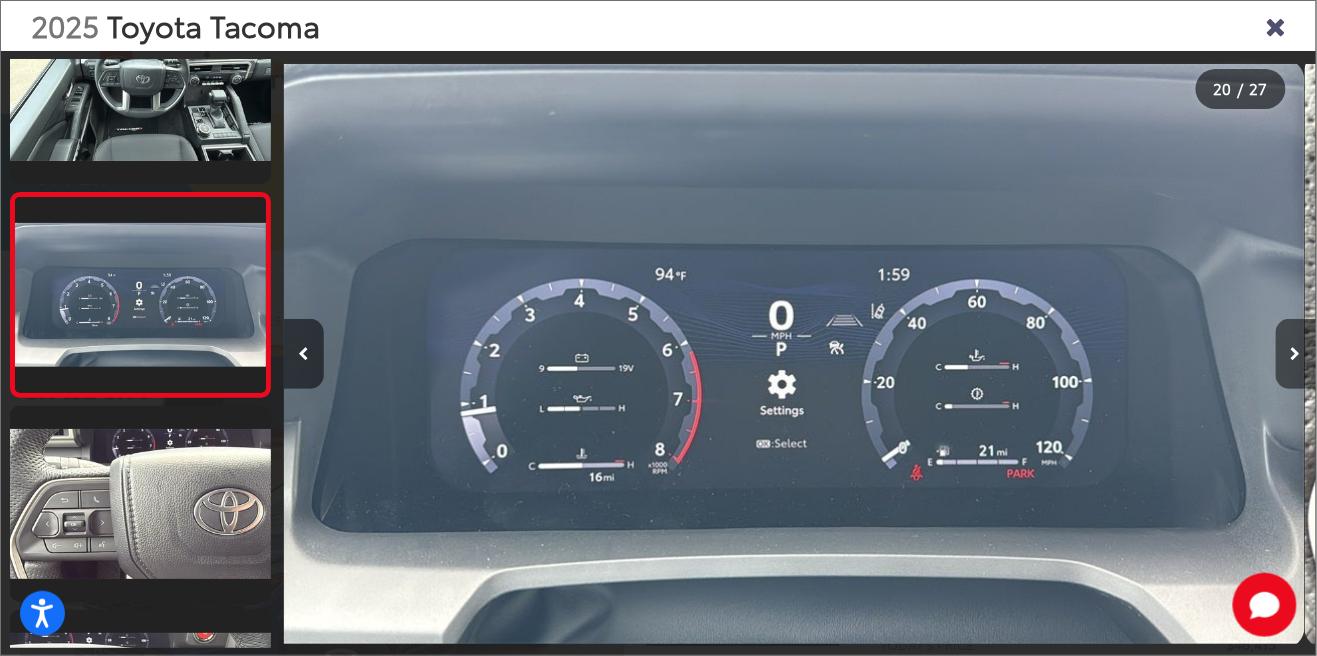 click at bounding box center (1296, 354) 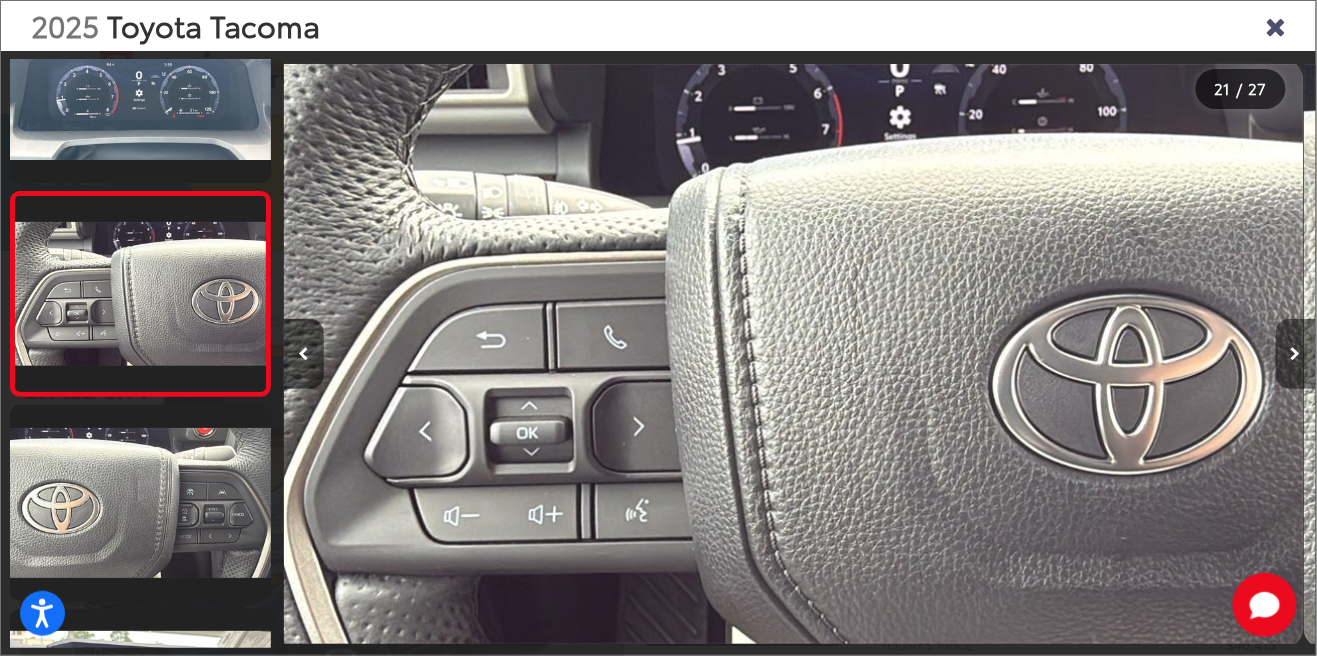 click at bounding box center (1296, 354) 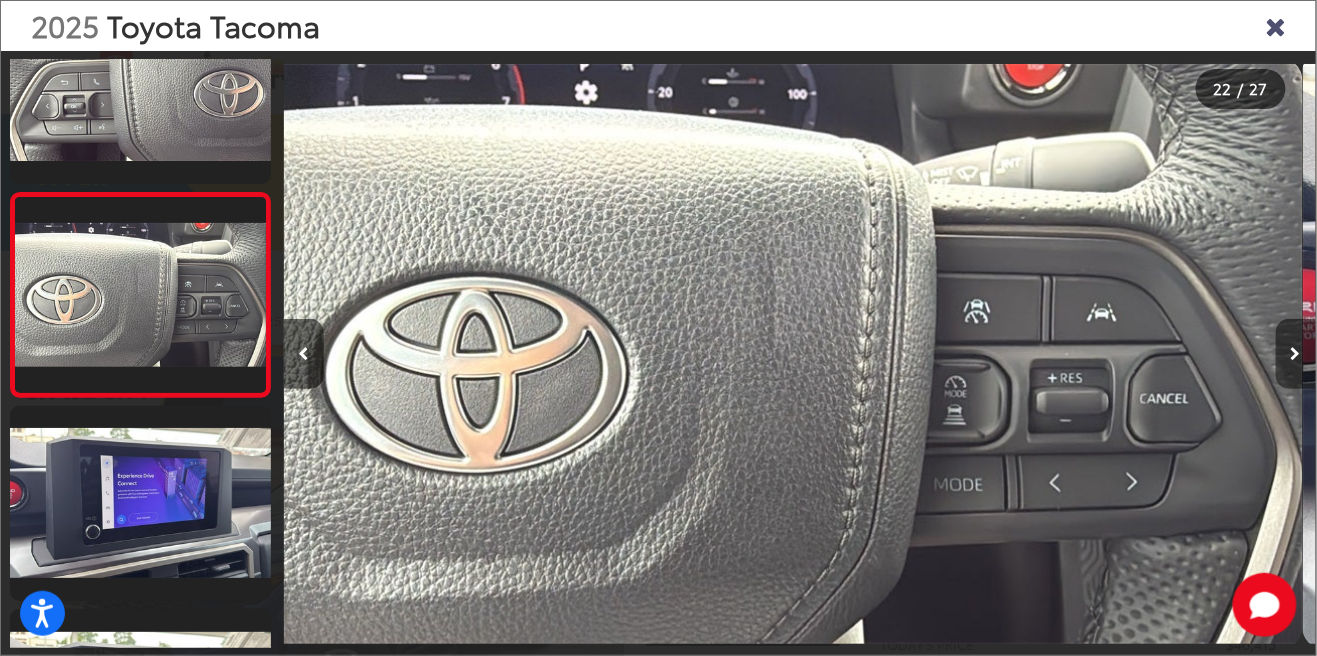 click at bounding box center (1296, 354) 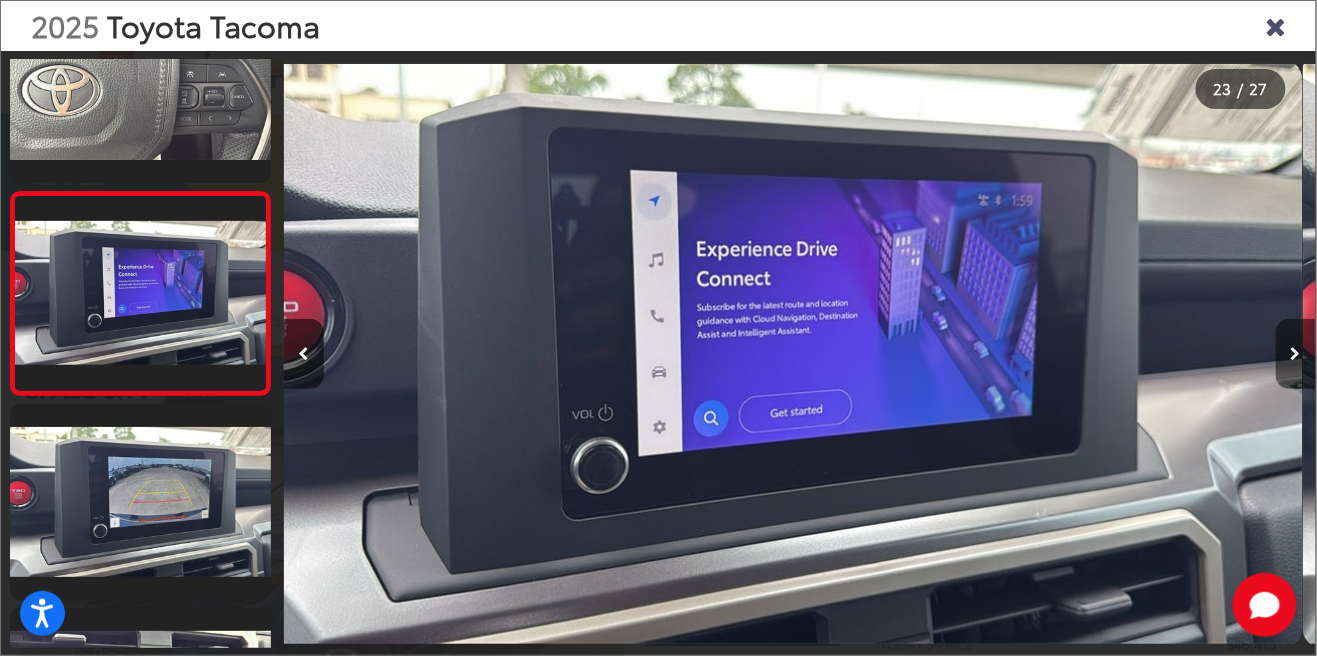 click at bounding box center [1296, 354] 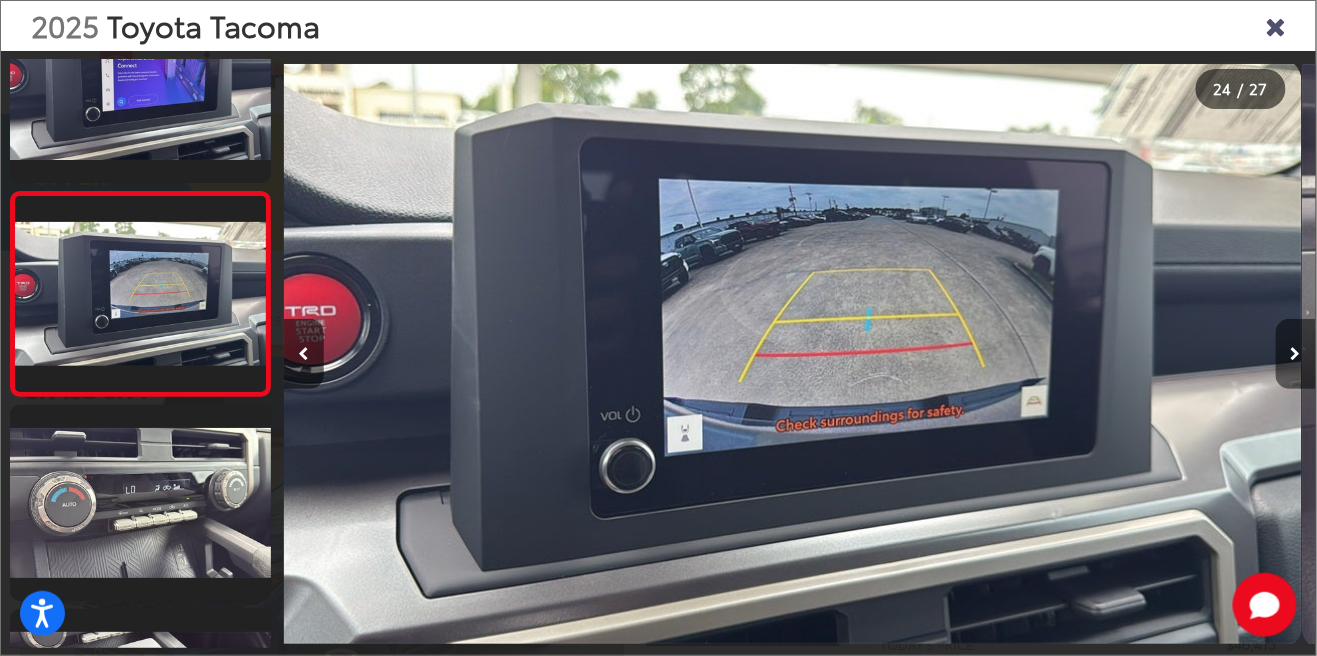 click at bounding box center (1296, 354) 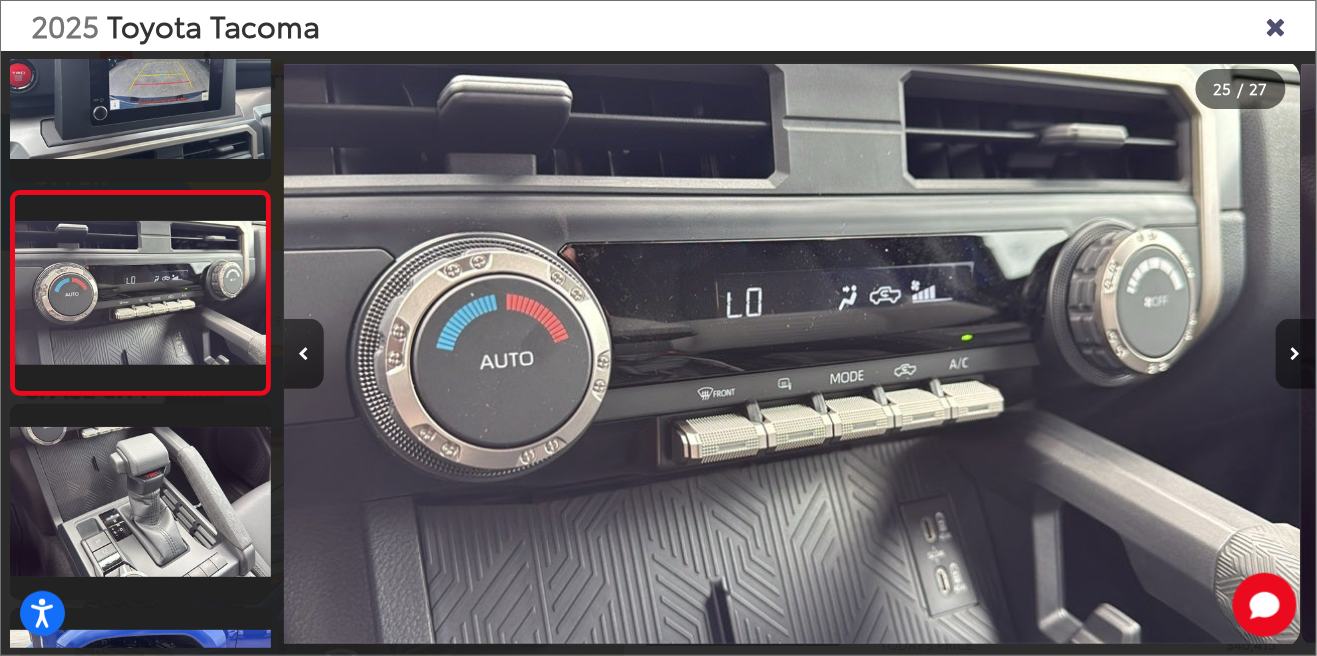 click at bounding box center (1296, 354) 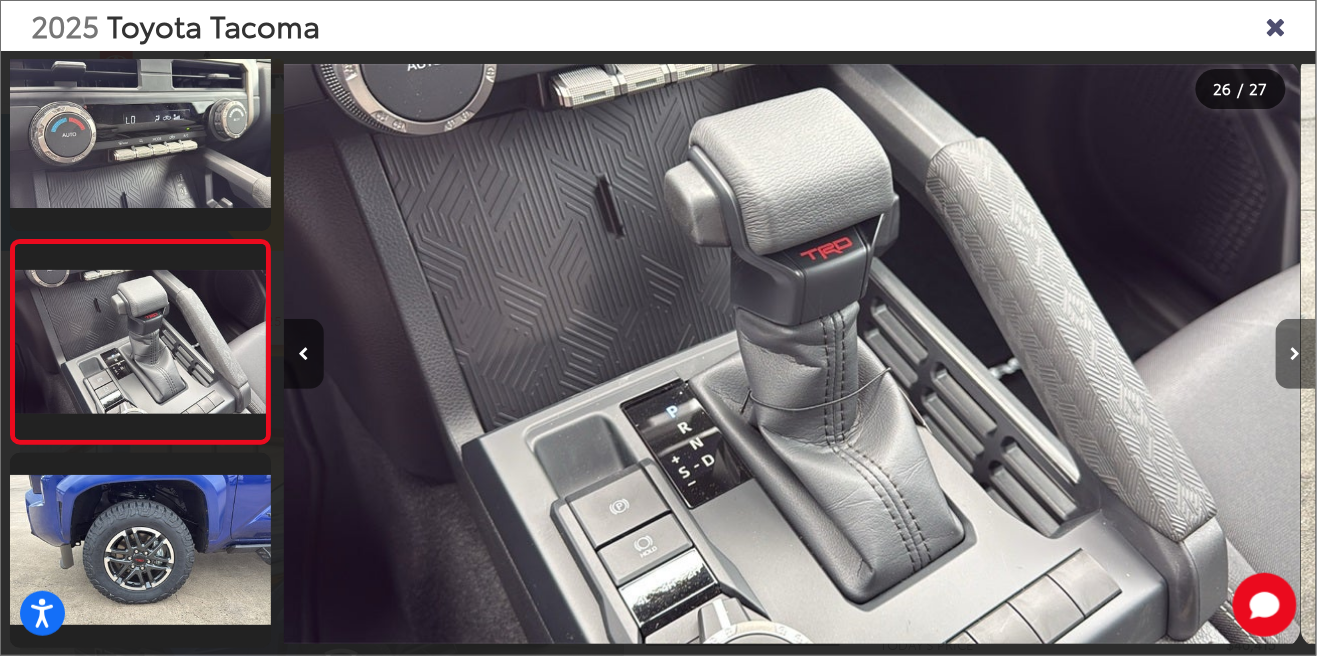 click at bounding box center [1296, 354] 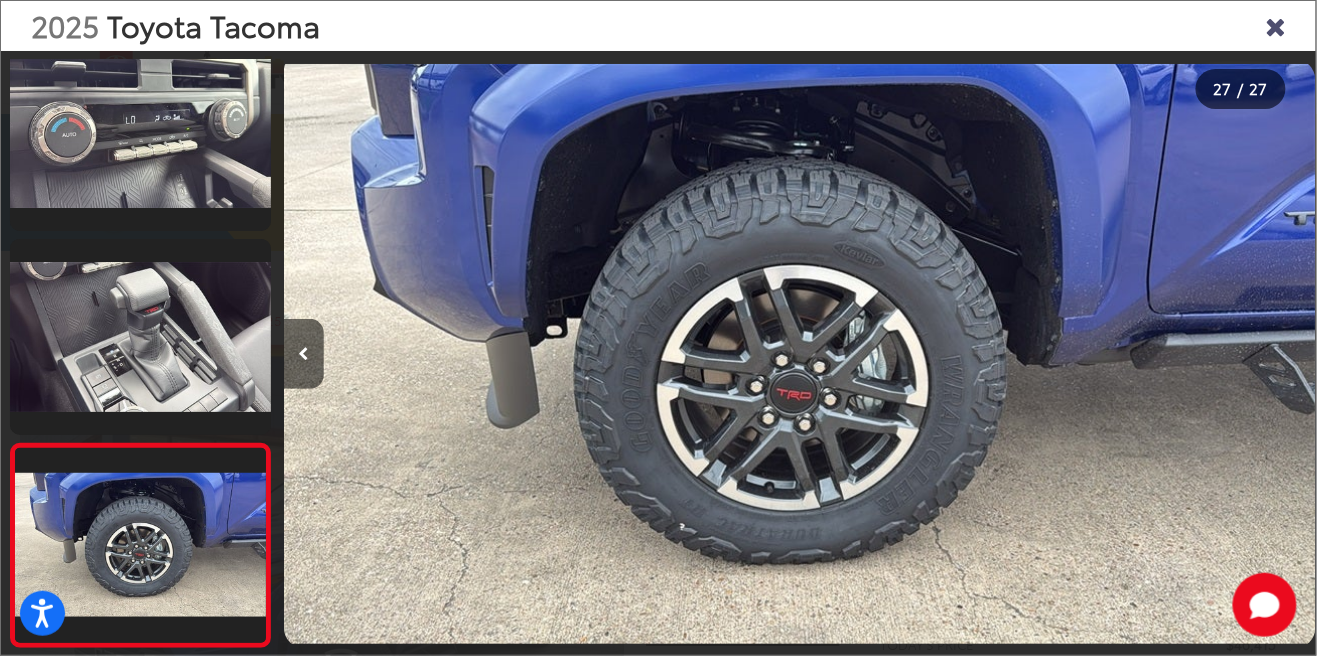 click at bounding box center (1187, 354) 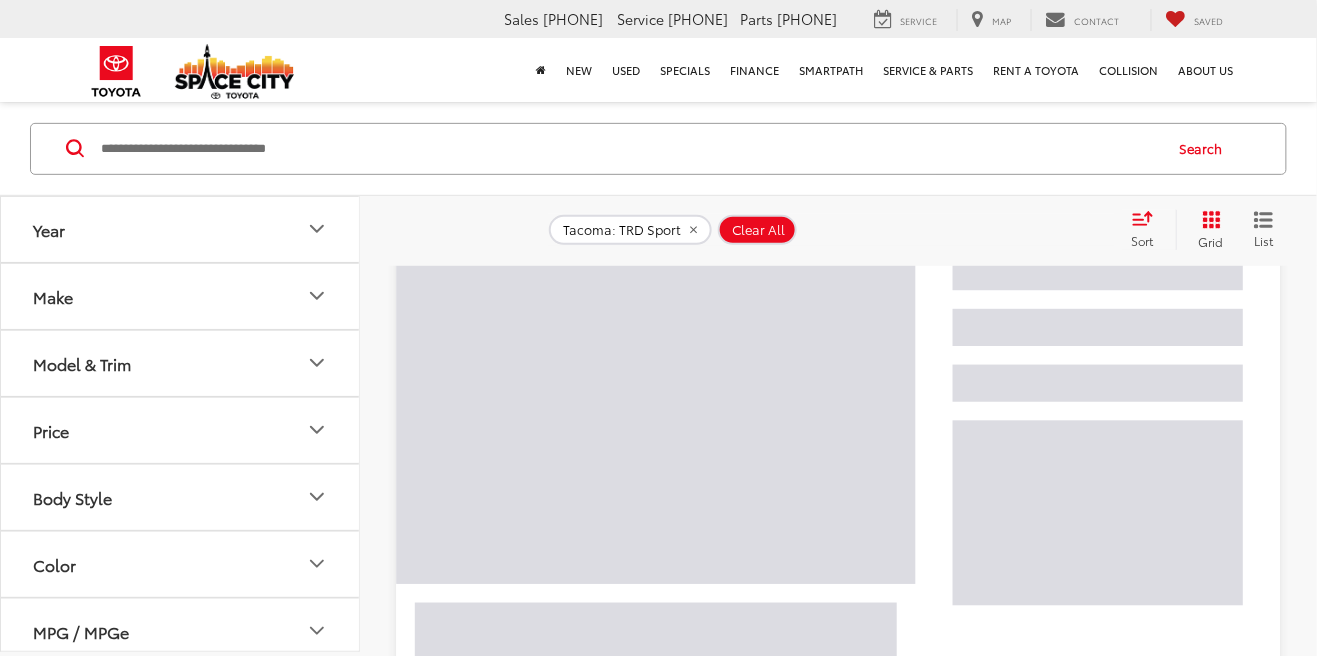 scroll, scrollTop: 0, scrollLeft: 0, axis: both 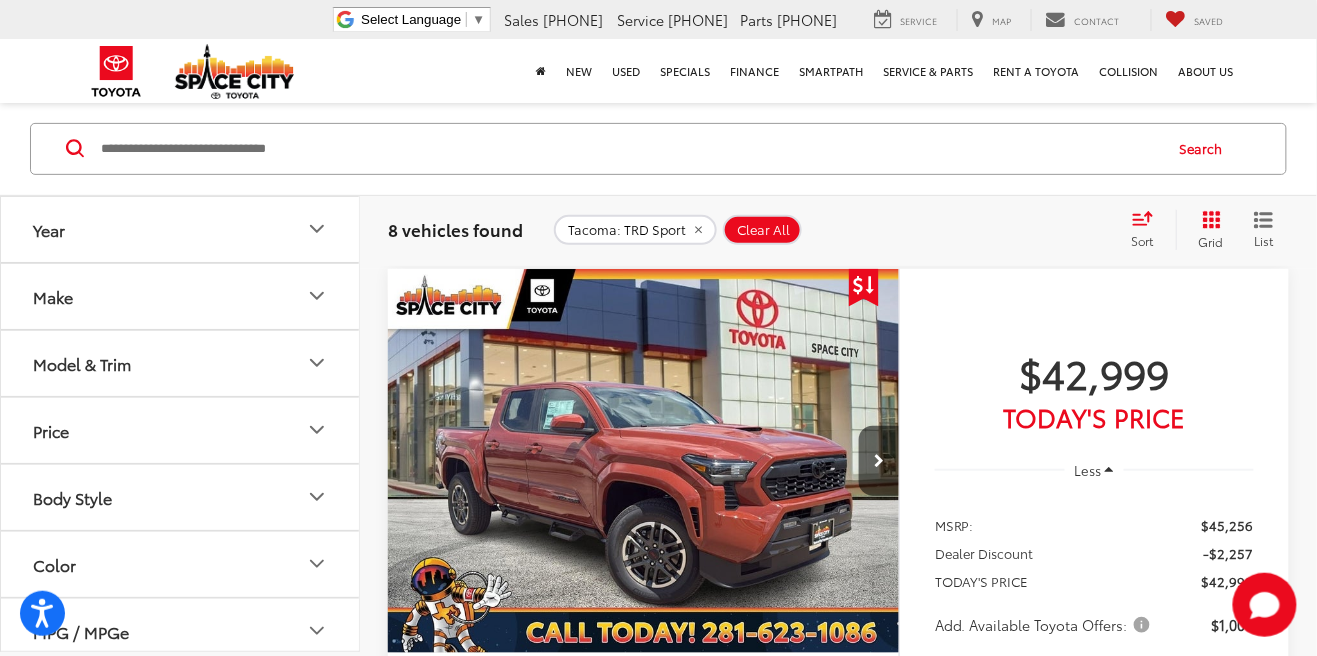 click 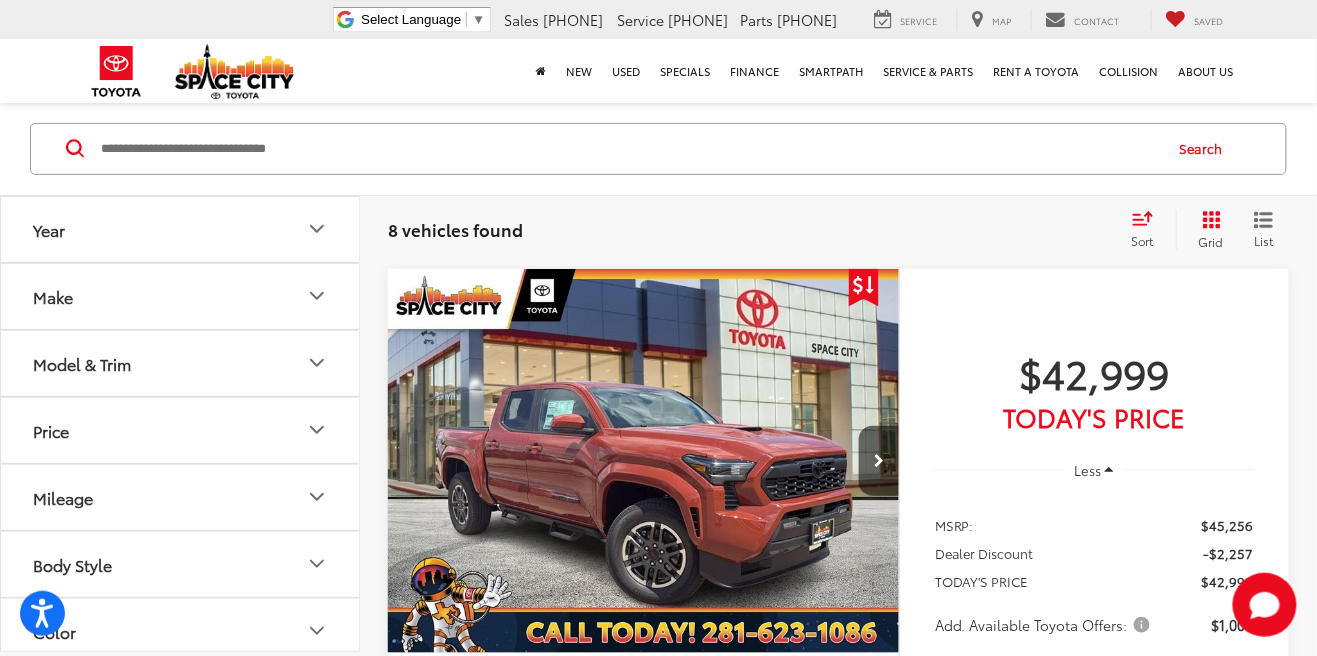 scroll, scrollTop: 128, scrollLeft: 0, axis: vertical 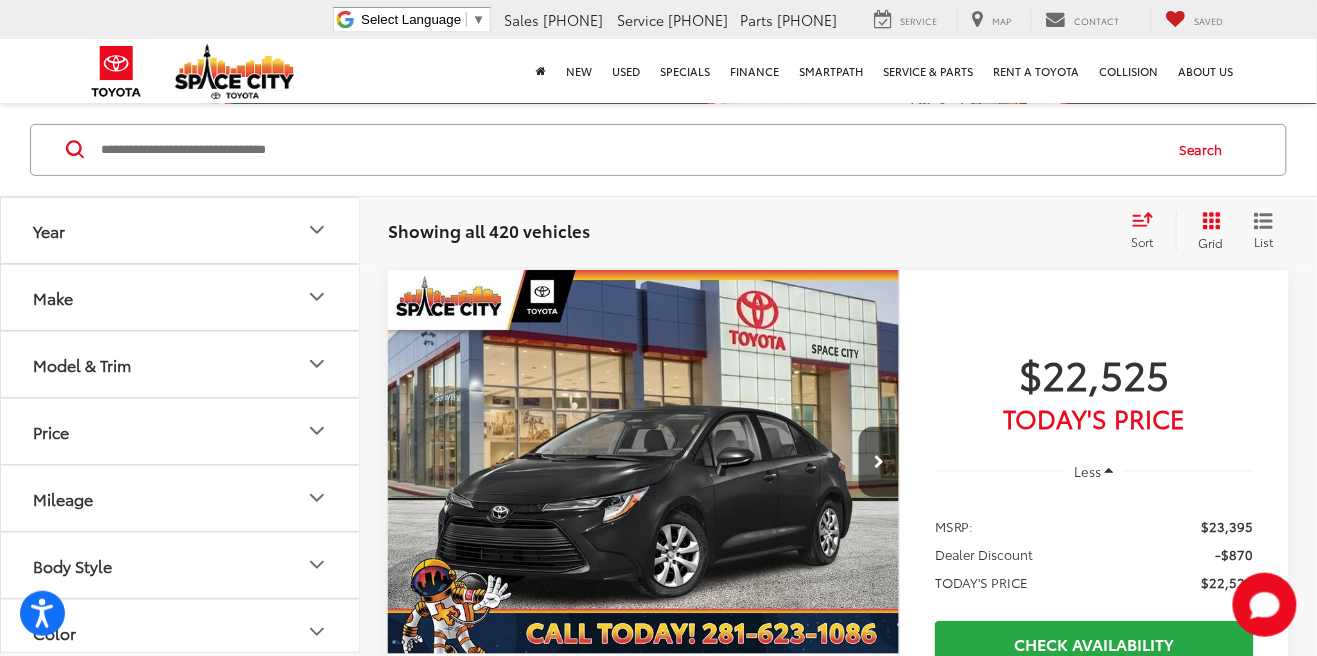 click on "Model & Trim" at bounding box center (82, 364) 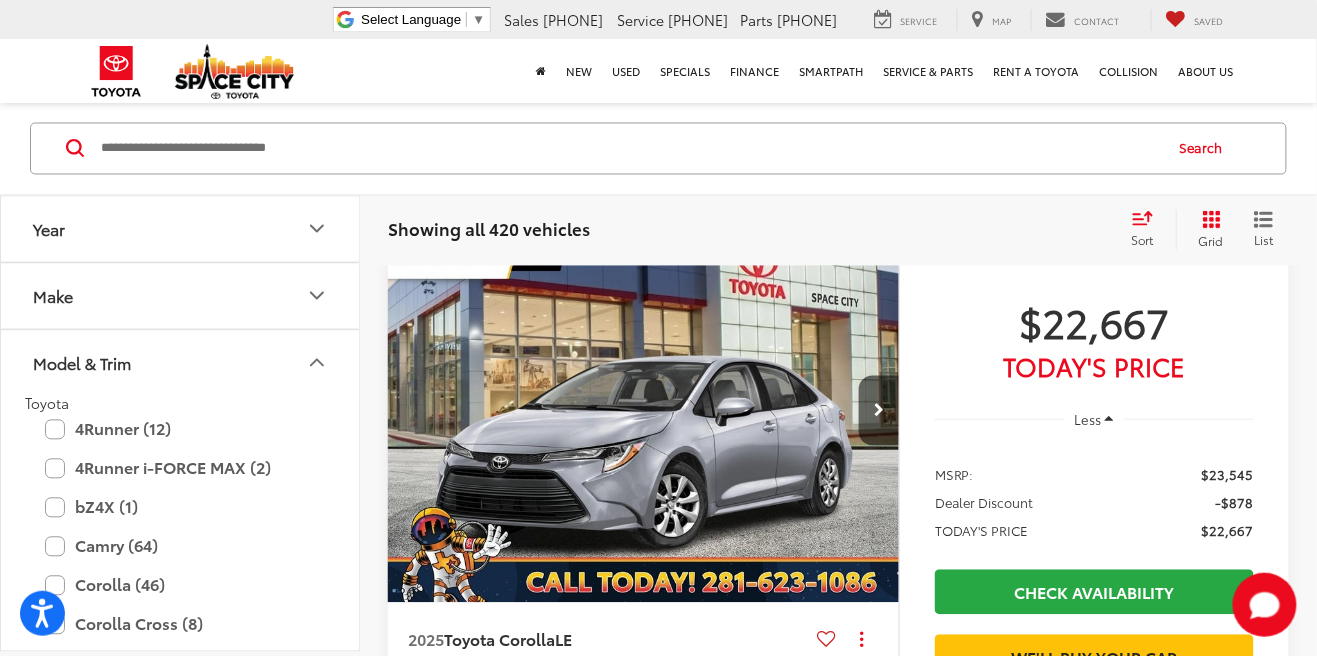 scroll, scrollTop: 923, scrollLeft: 0, axis: vertical 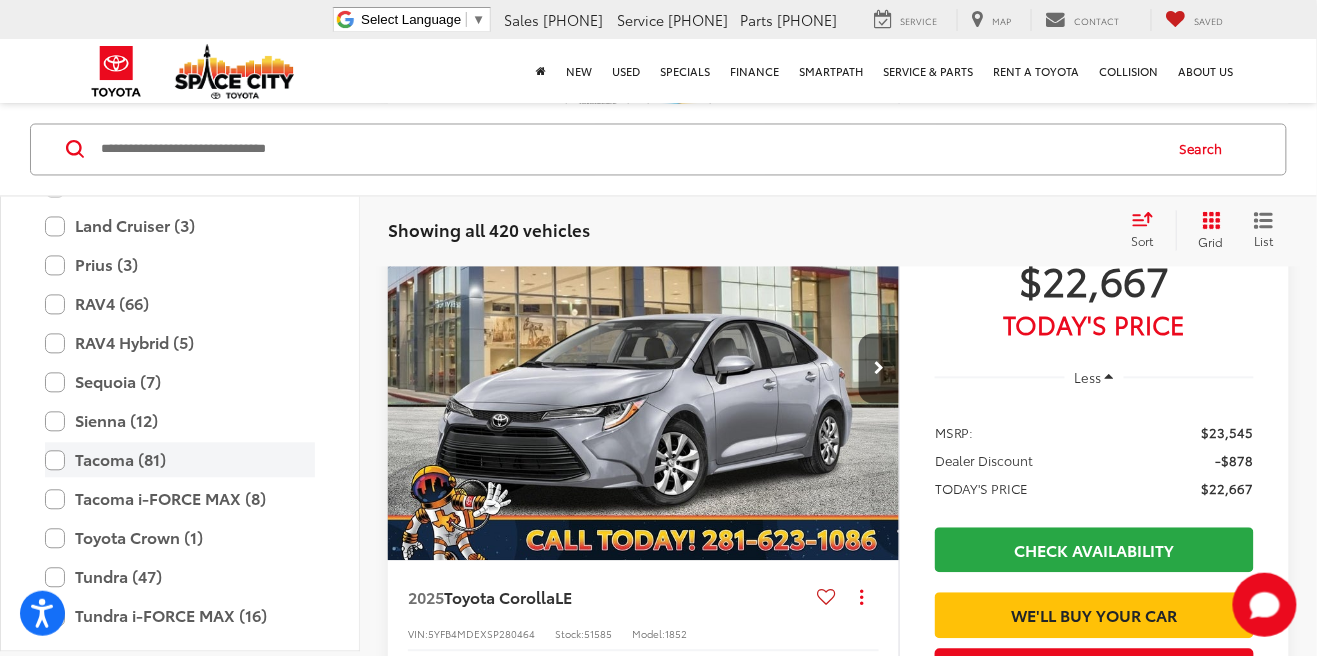 click on "Tacoma (81)" at bounding box center (180, 460) 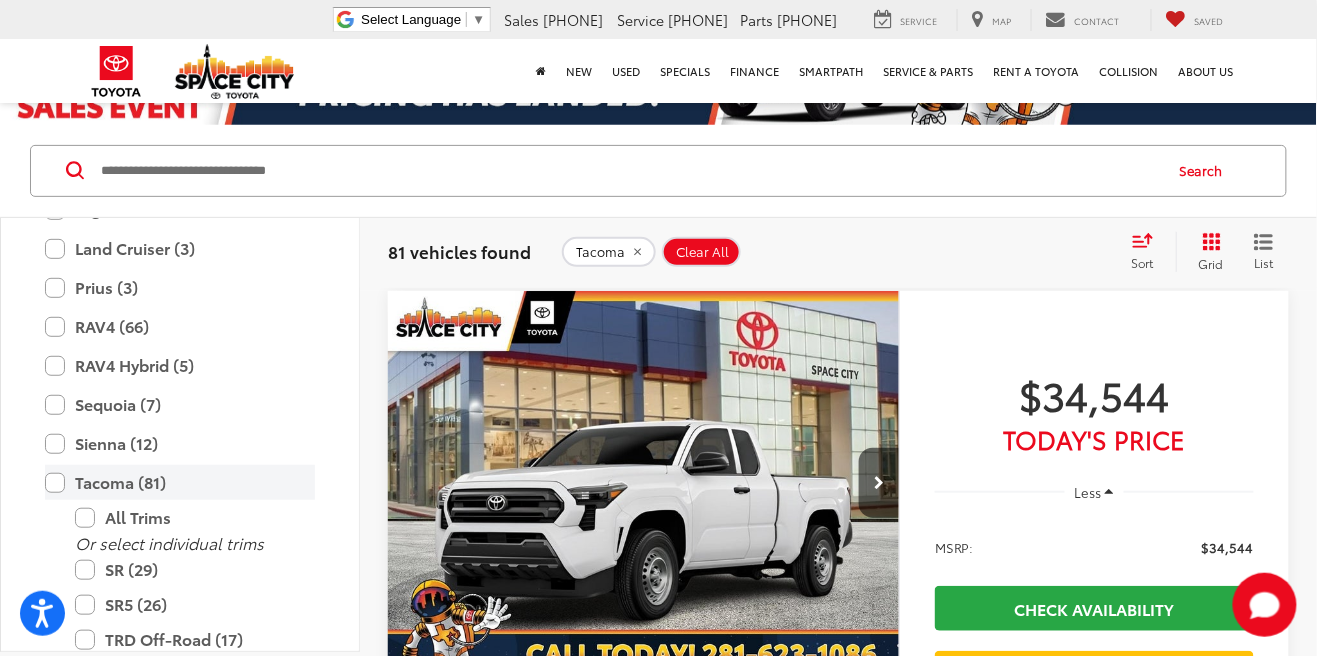 scroll, scrollTop: 104, scrollLeft: 0, axis: vertical 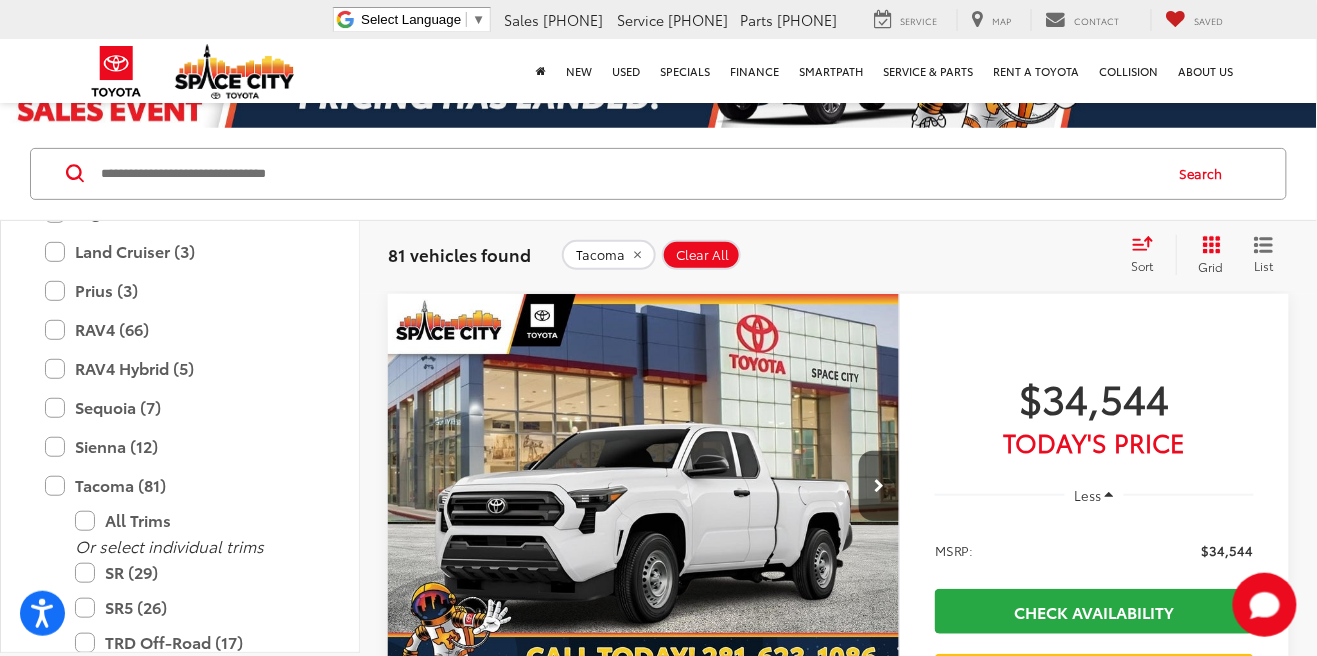 click on "Sort" at bounding box center [1149, 255] 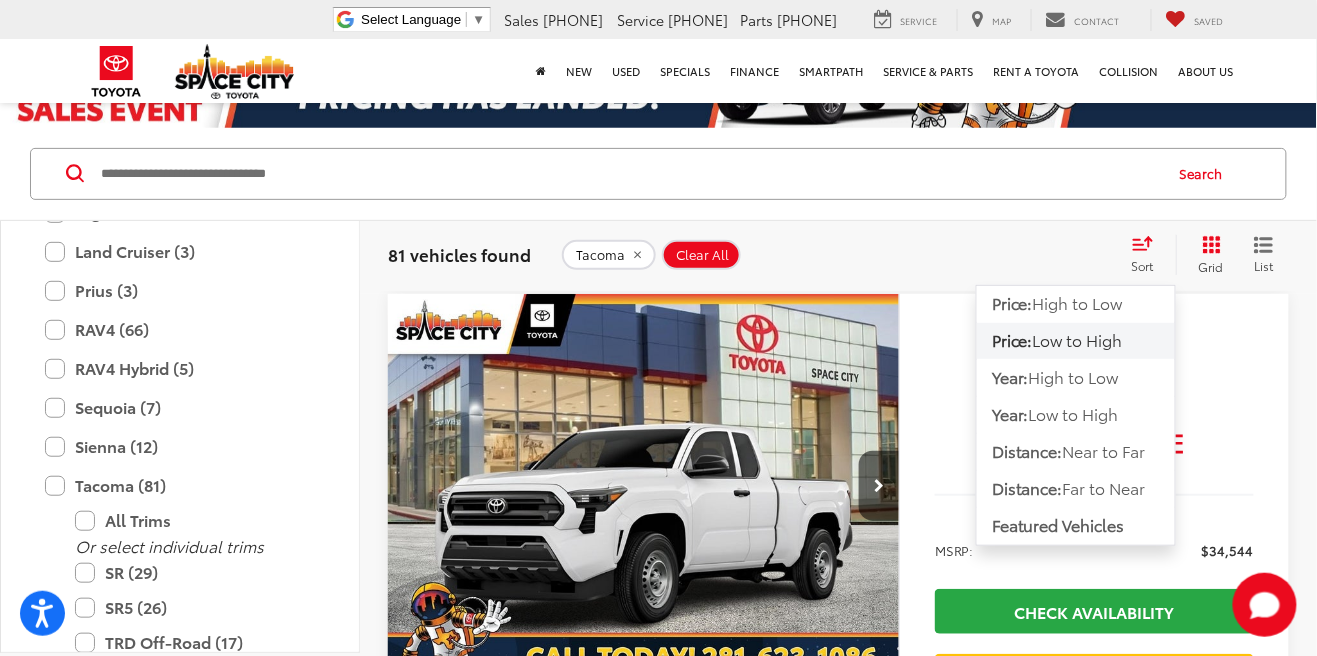 click on "Low to High" at bounding box center (1078, 339) 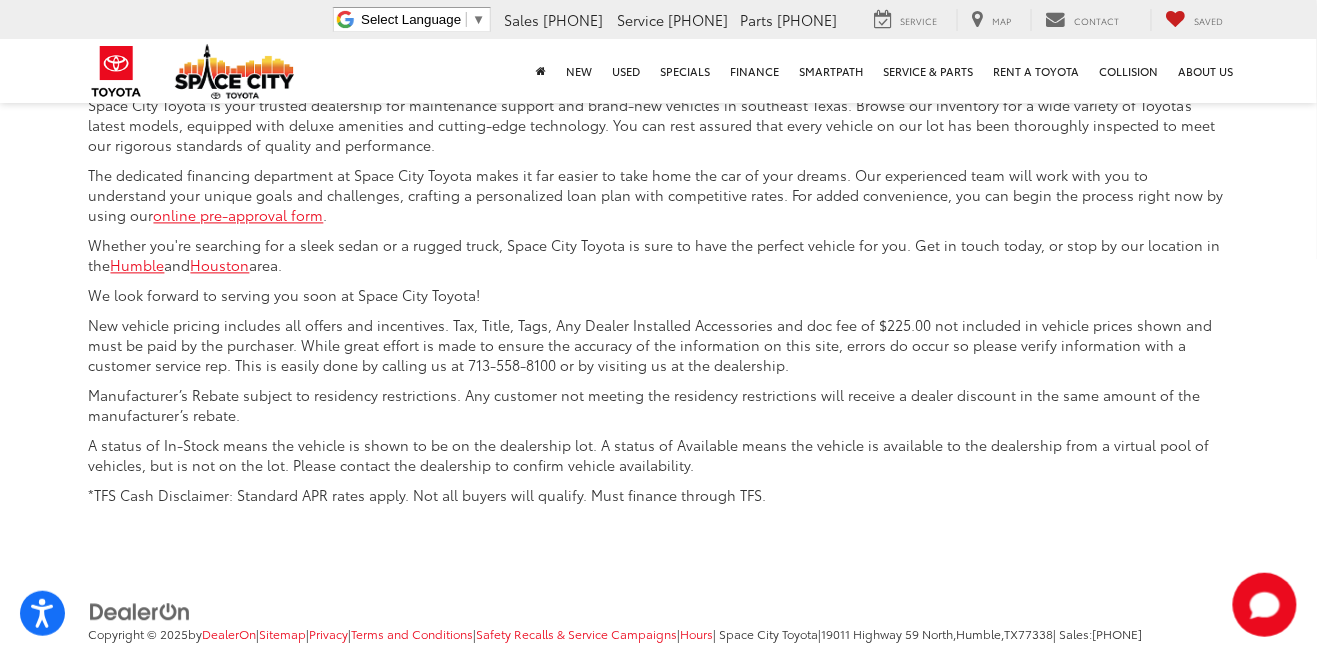 scroll, scrollTop: 9157, scrollLeft: 0, axis: vertical 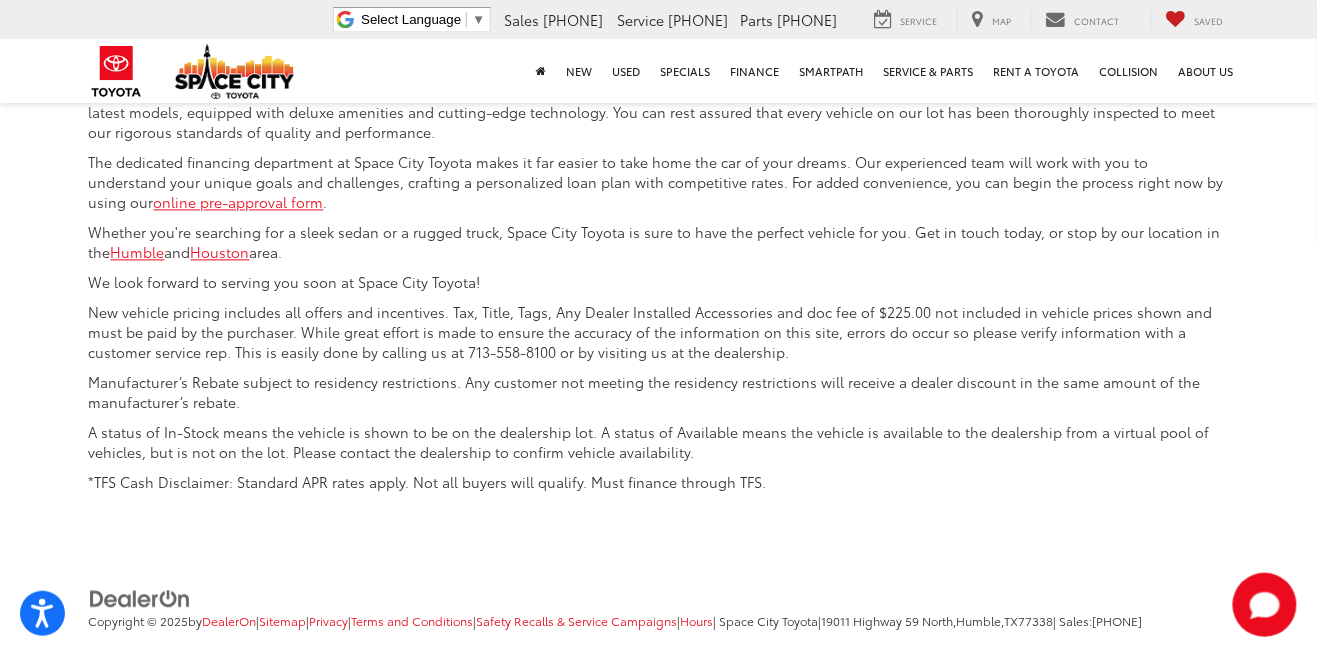 click on "2" at bounding box center (1007, -128) 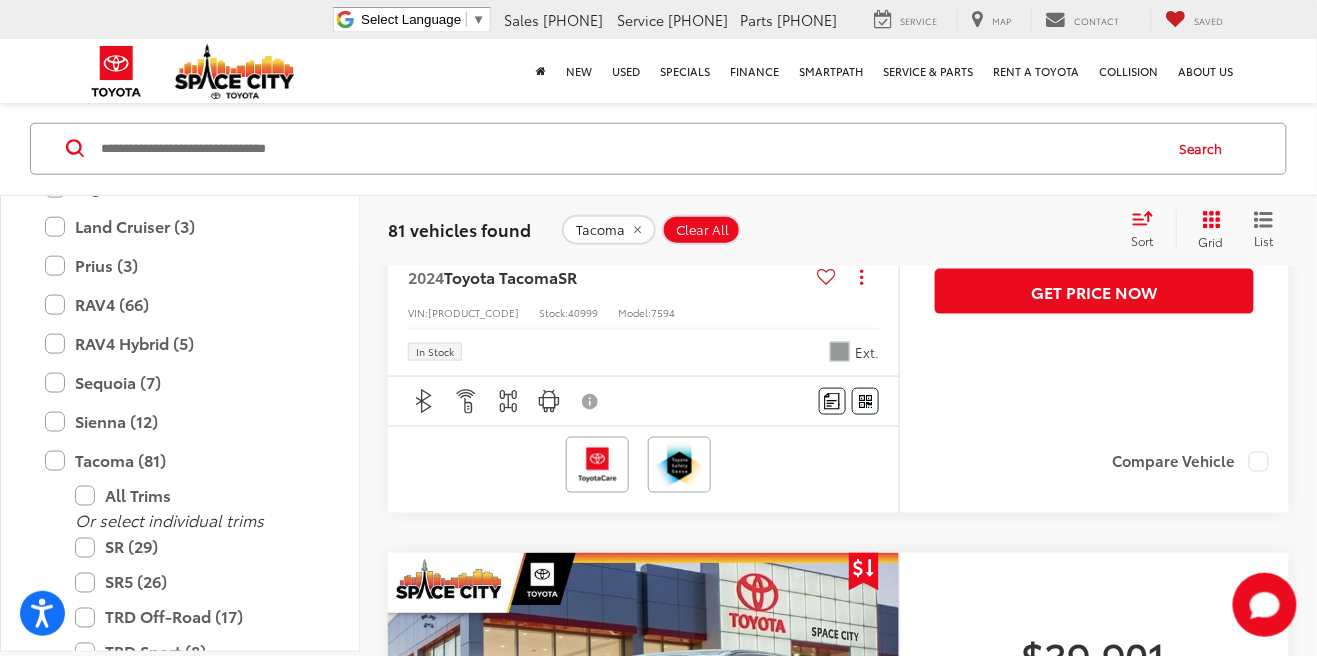 scroll, scrollTop: 6615, scrollLeft: 0, axis: vertical 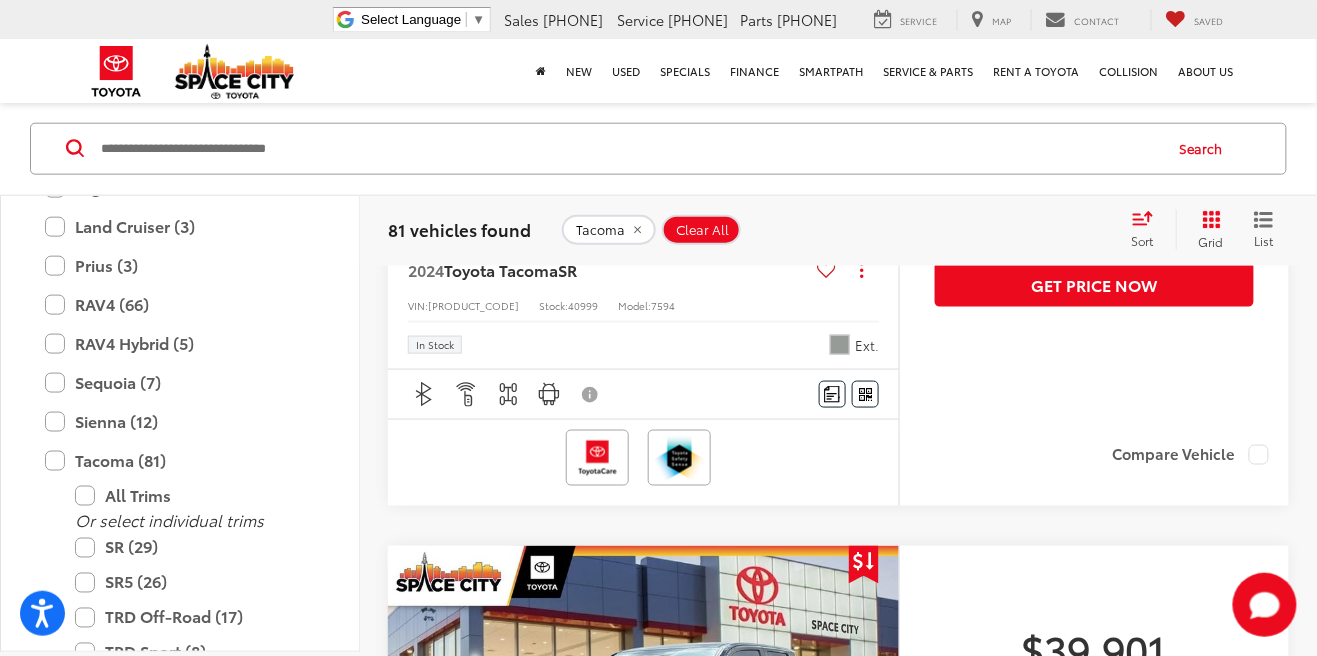 click at bounding box center [644, -18] 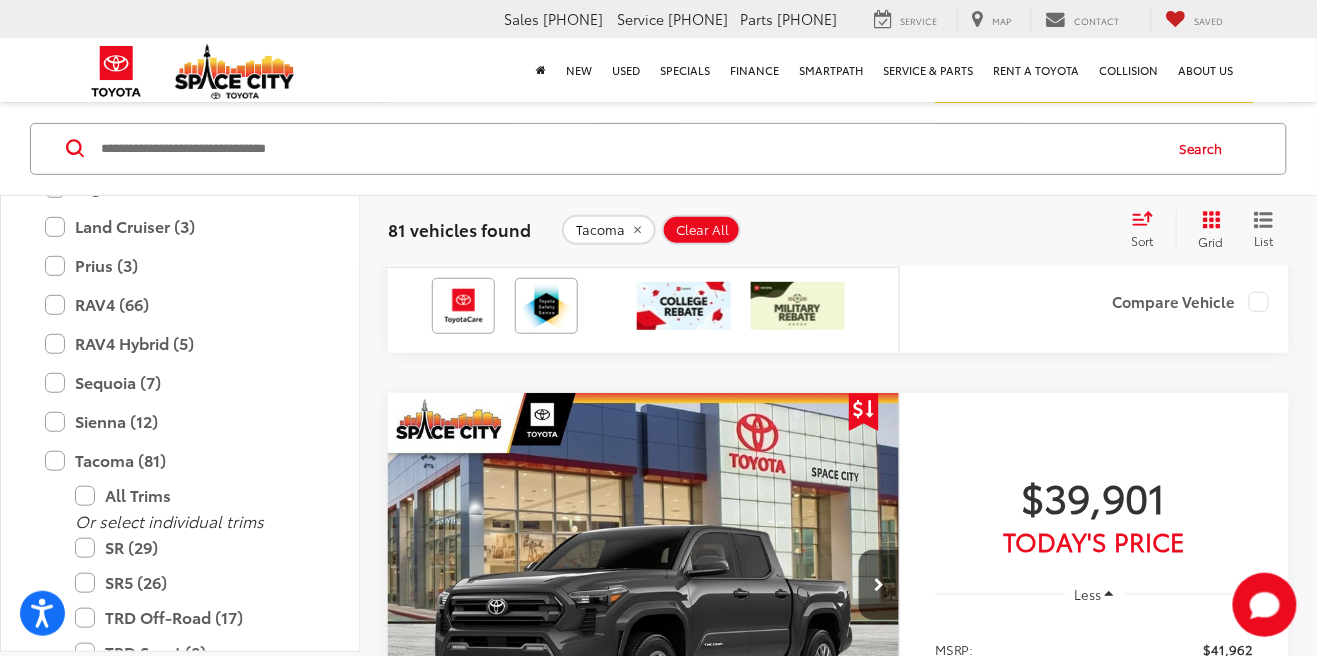 scroll, scrollTop: 8281, scrollLeft: 0, axis: vertical 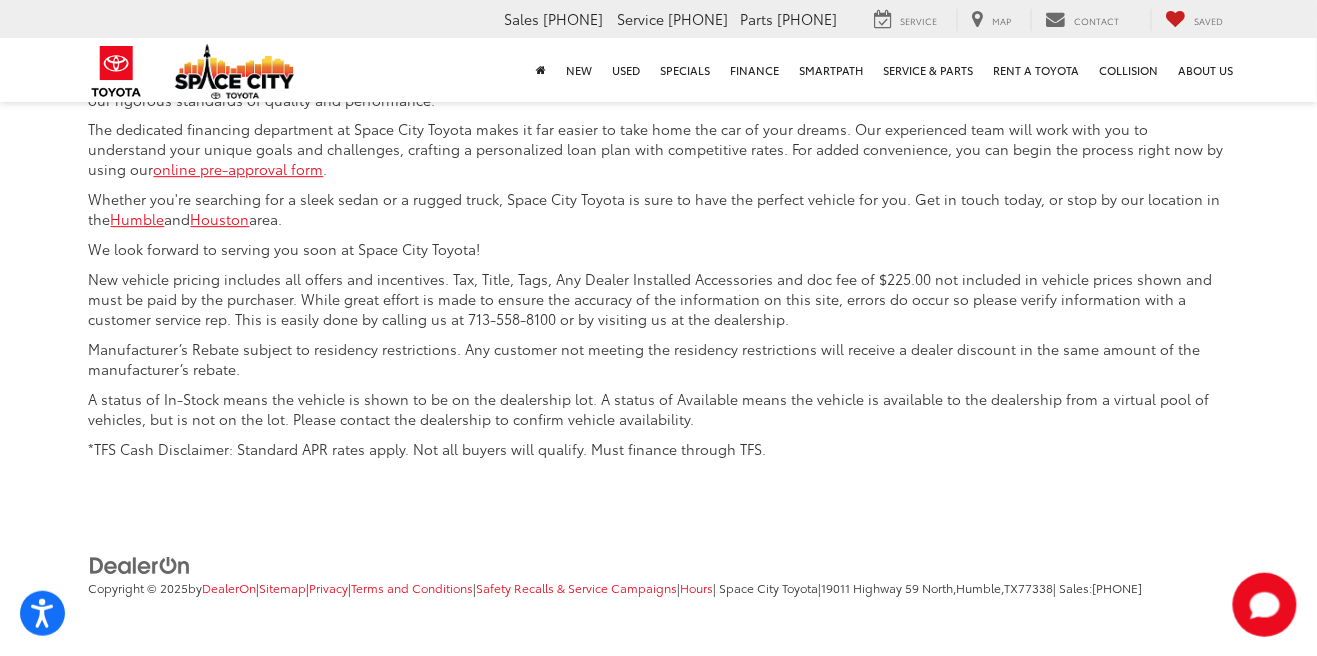 click on "3" at bounding box center [1037, -162] 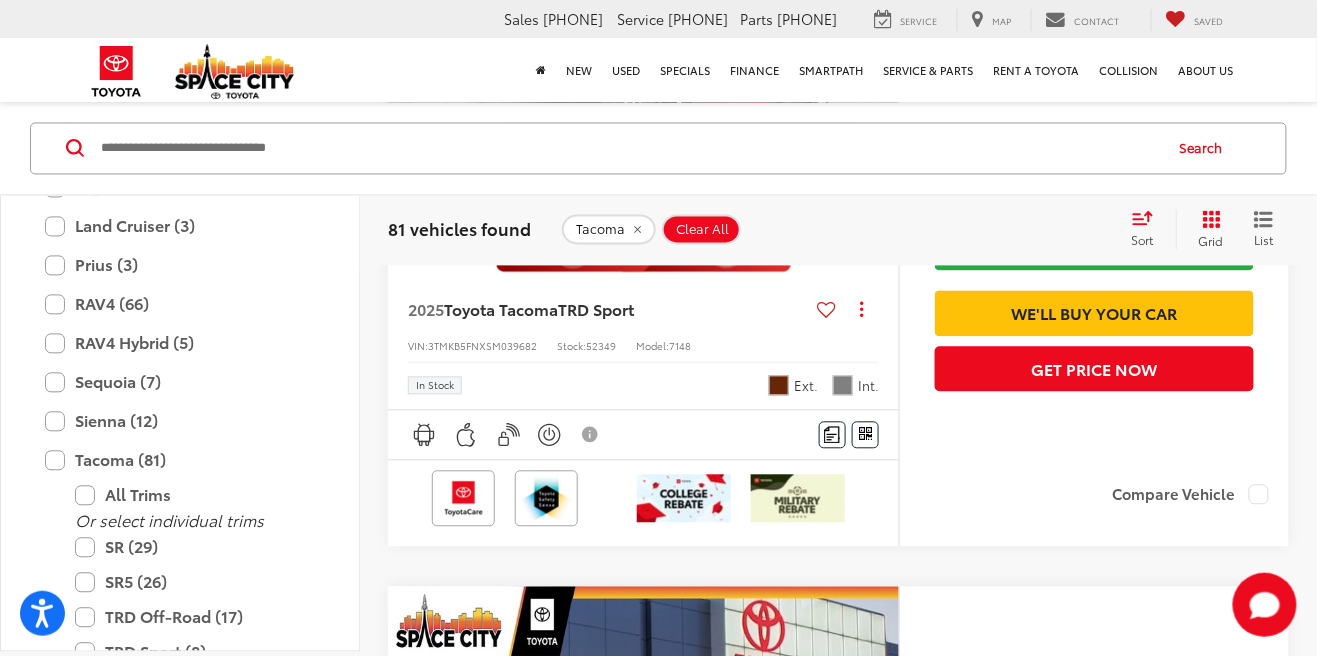scroll, scrollTop: 5038, scrollLeft: 0, axis: vertical 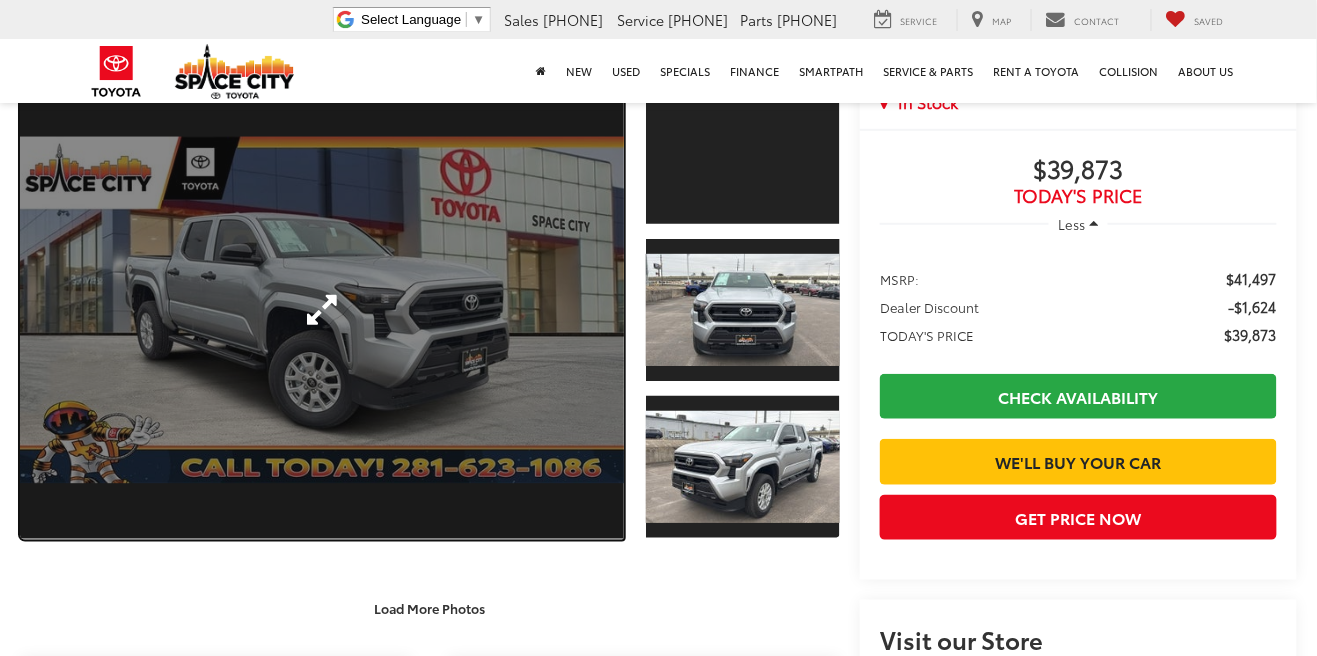 click at bounding box center [322, 309] 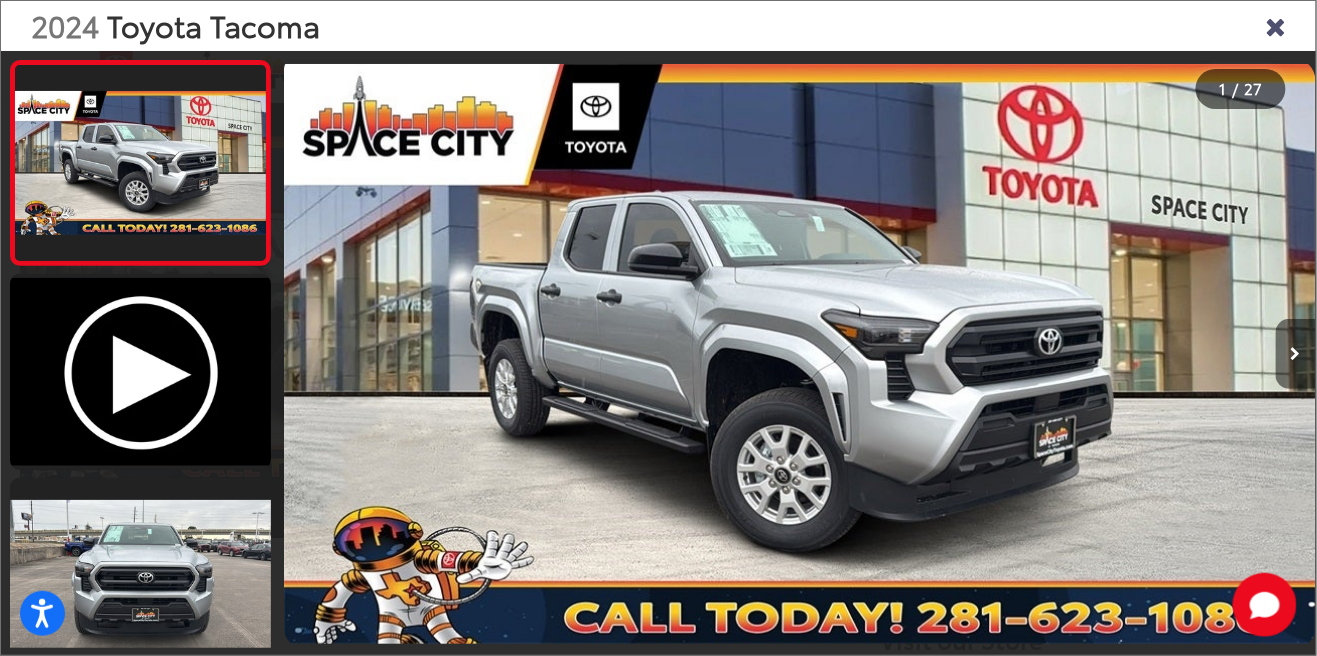 click at bounding box center (1296, 354) 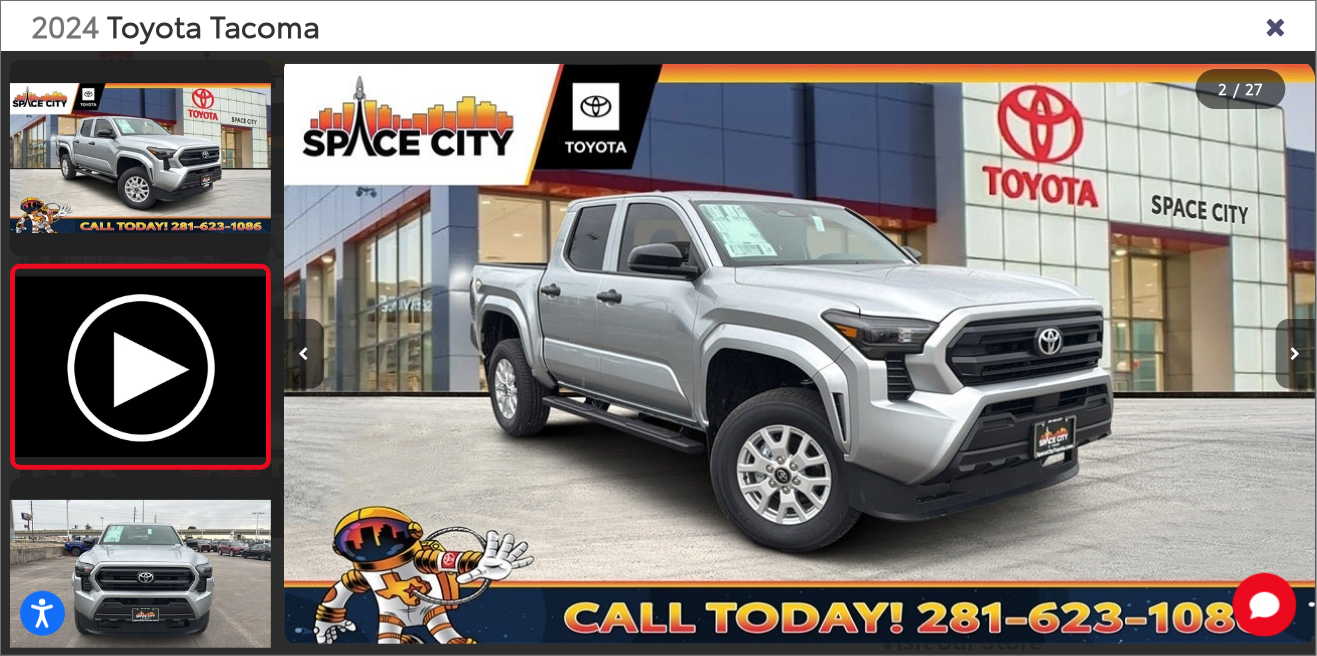 scroll, scrollTop: 0, scrollLeft: 133, axis: horizontal 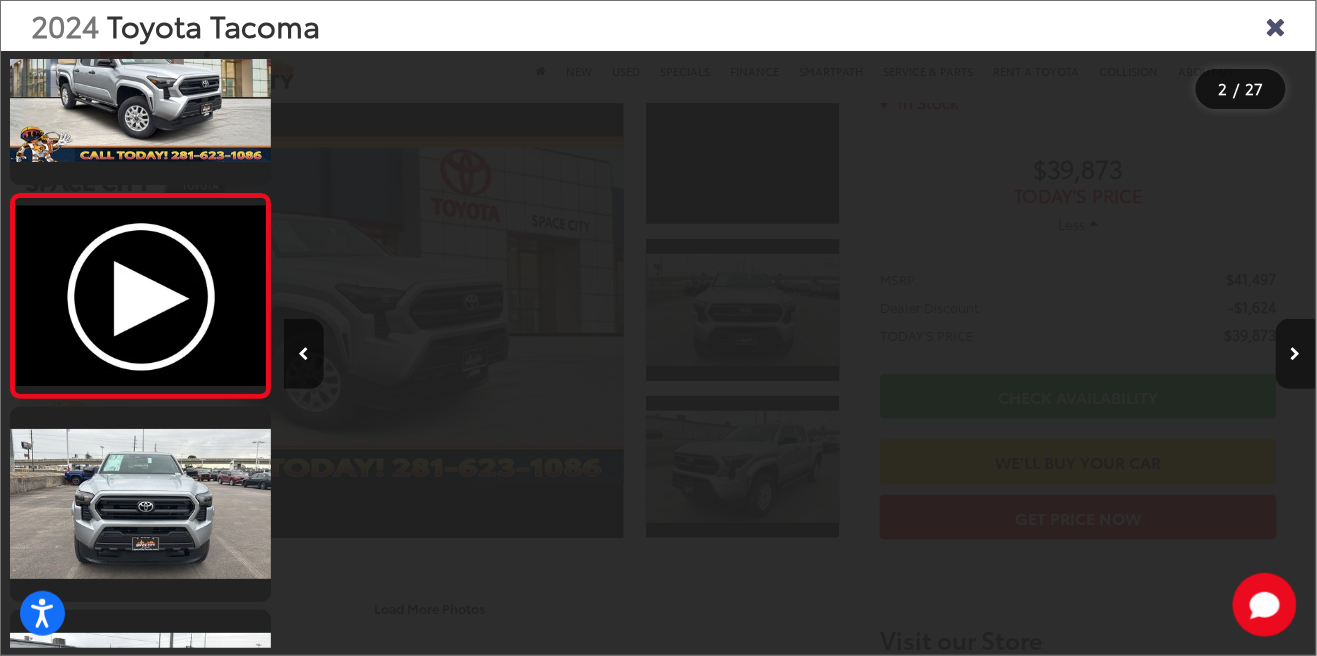 click at bounding box center (1296, 354) 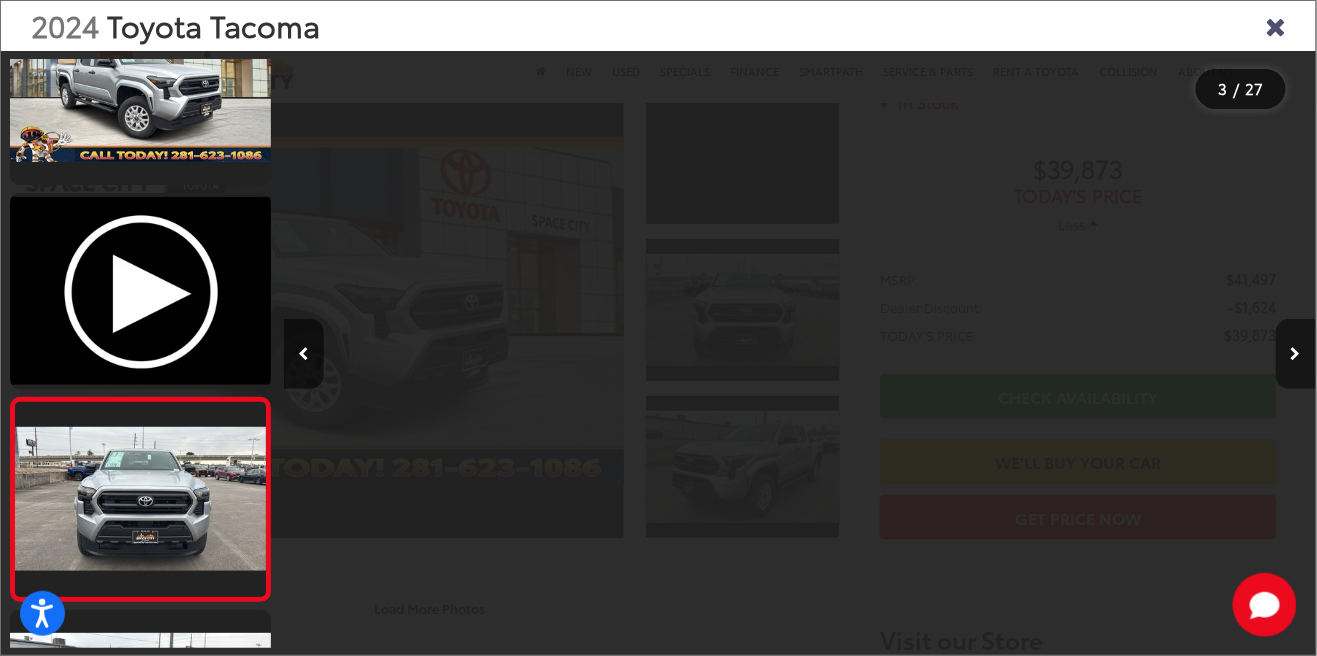 scroll, scrollTop: 0, scrollLeft: 1061, axis: horizontal 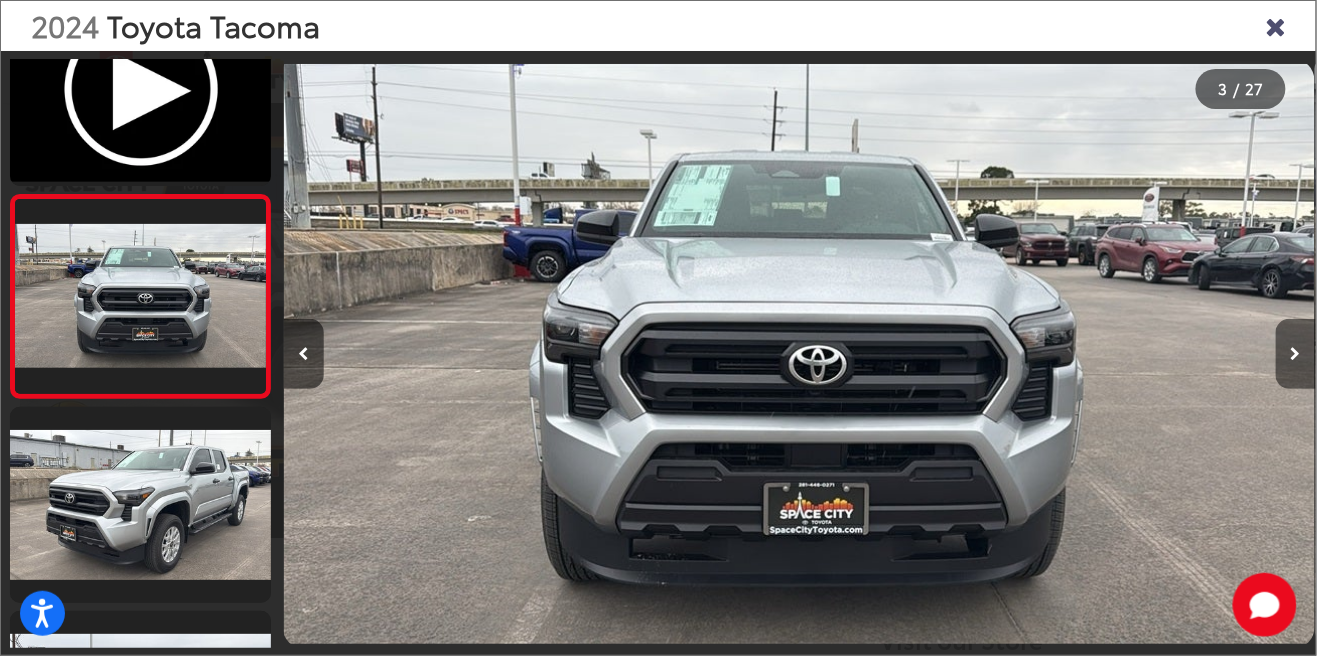 click at bounding box center (1296, 354) 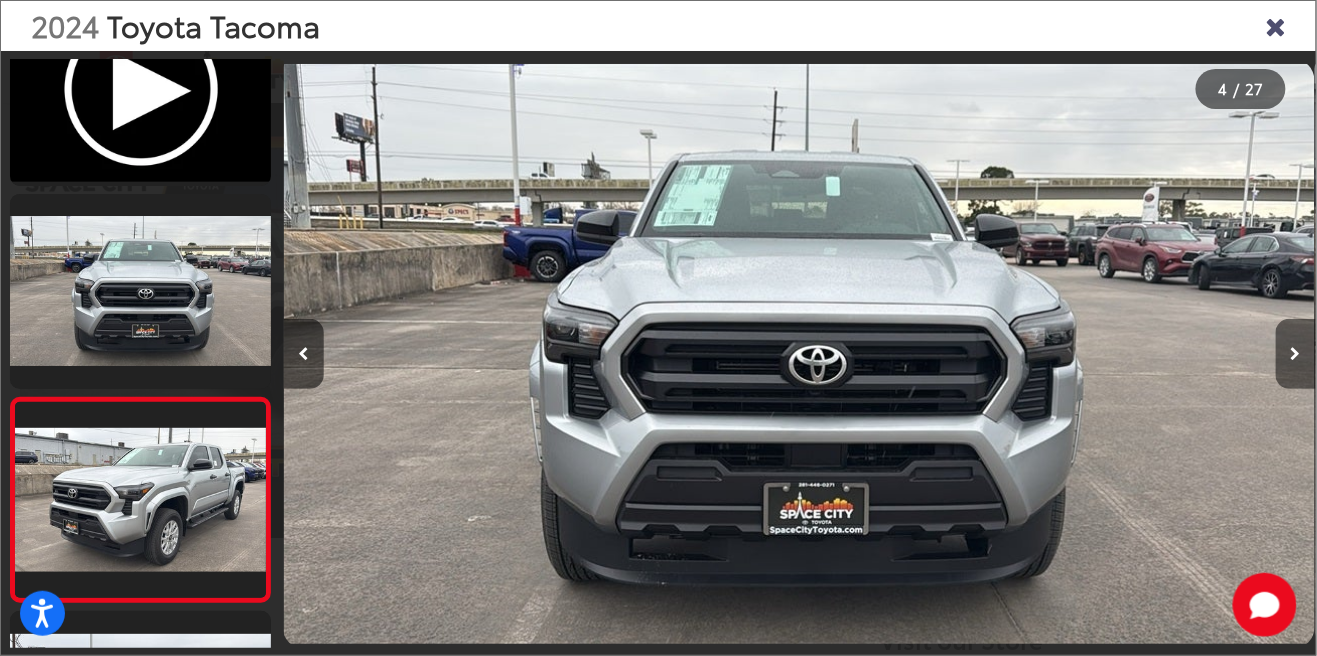 scroll, scrollTop: 0, scrollLeft: 2185, axis: horizontal 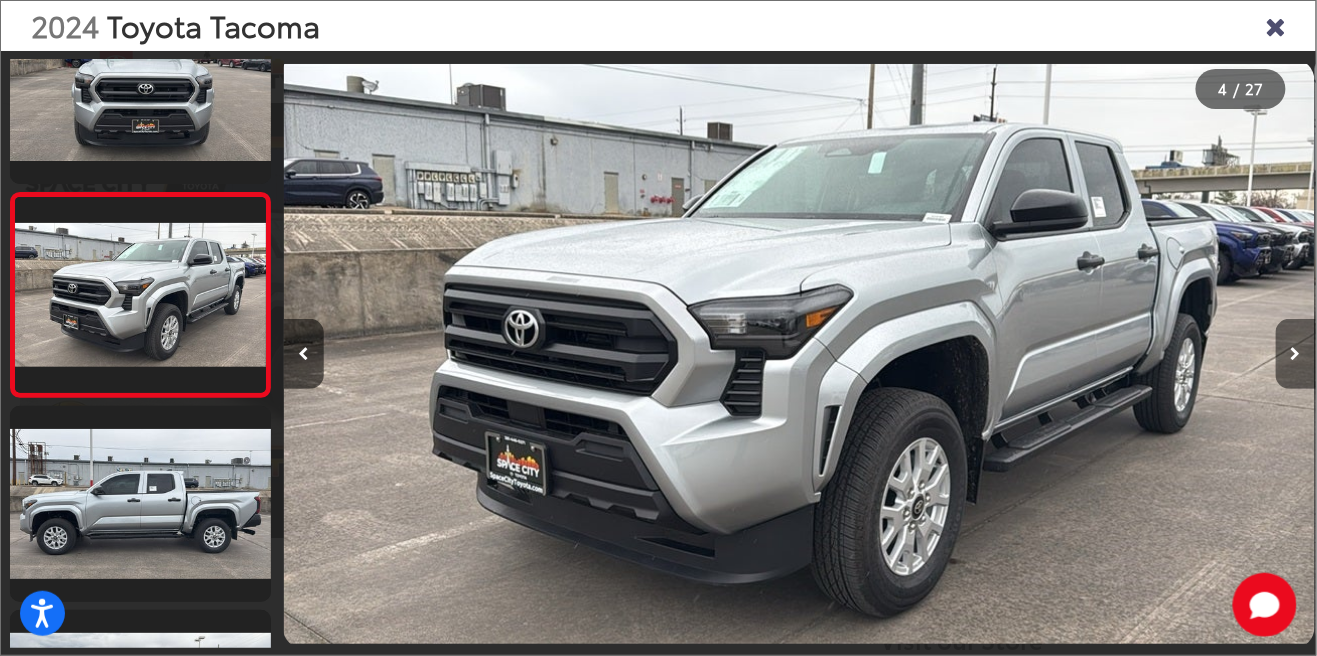 click at bounding box center [1296, 354] 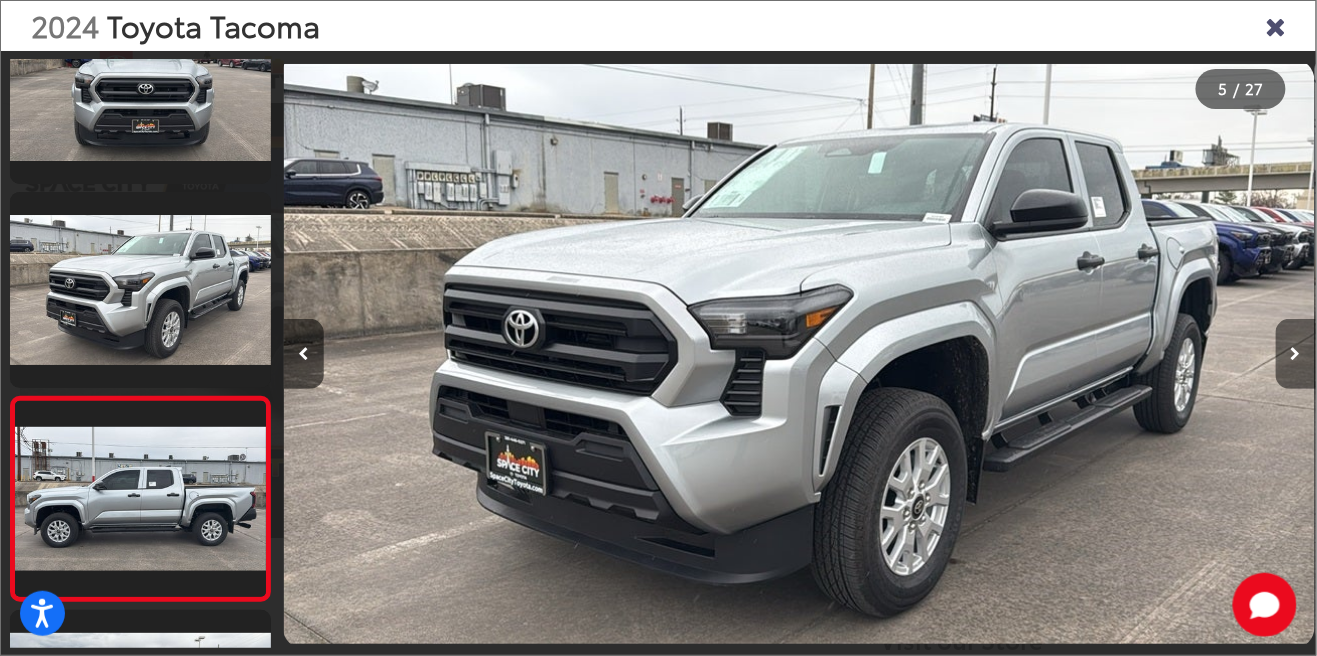 scroll, scrollTop: 0, scrollLeft: 3218, axis: horizontal 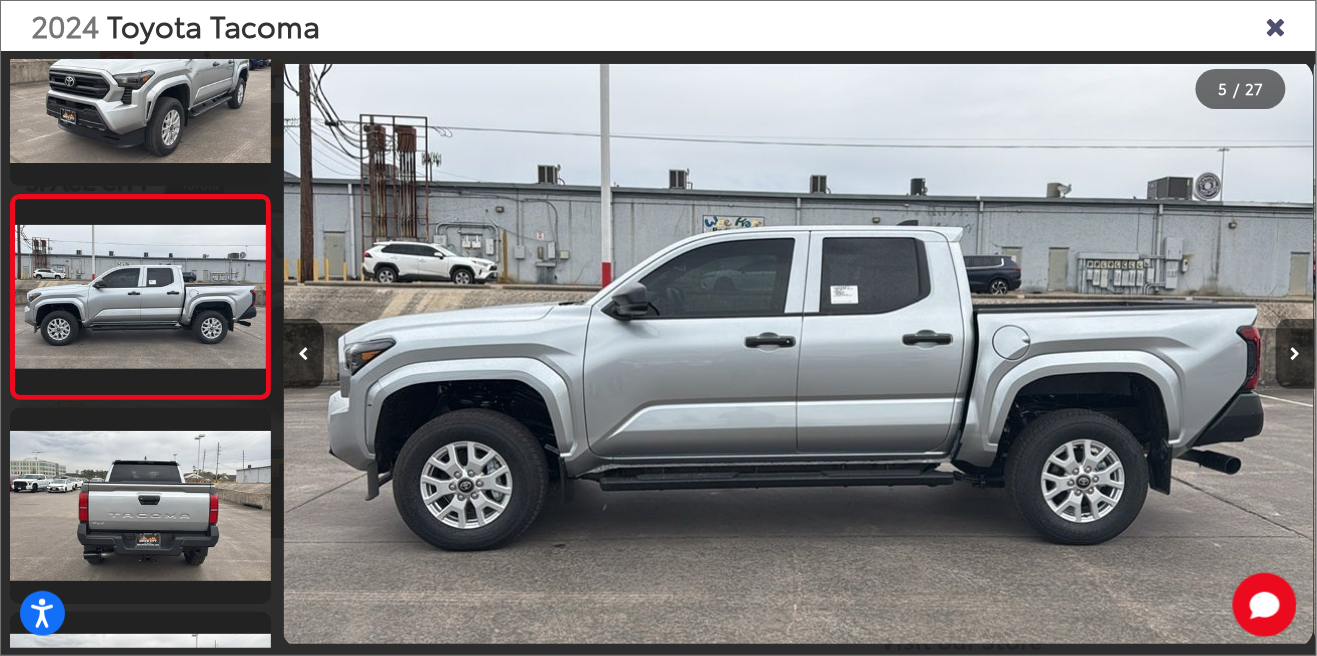 click at bounding box center [1296, 354] 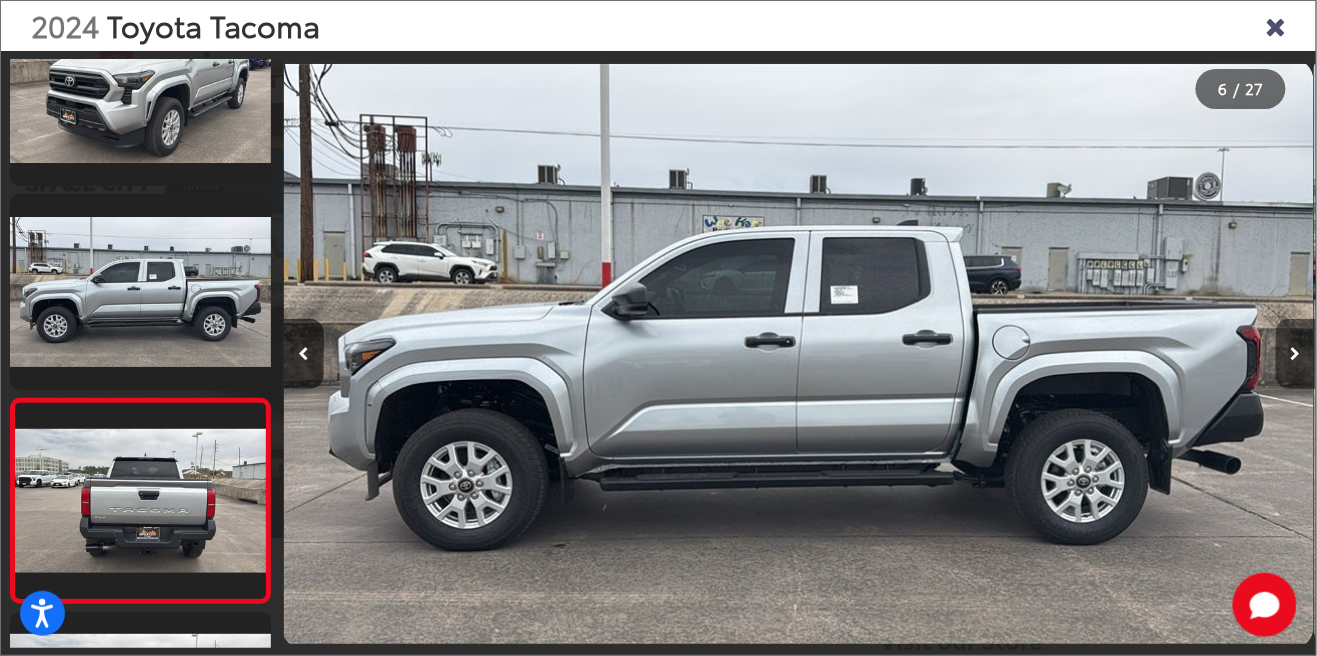 scroll, scrollTop: 0, scrollLeft: 4250, axis: horizontal 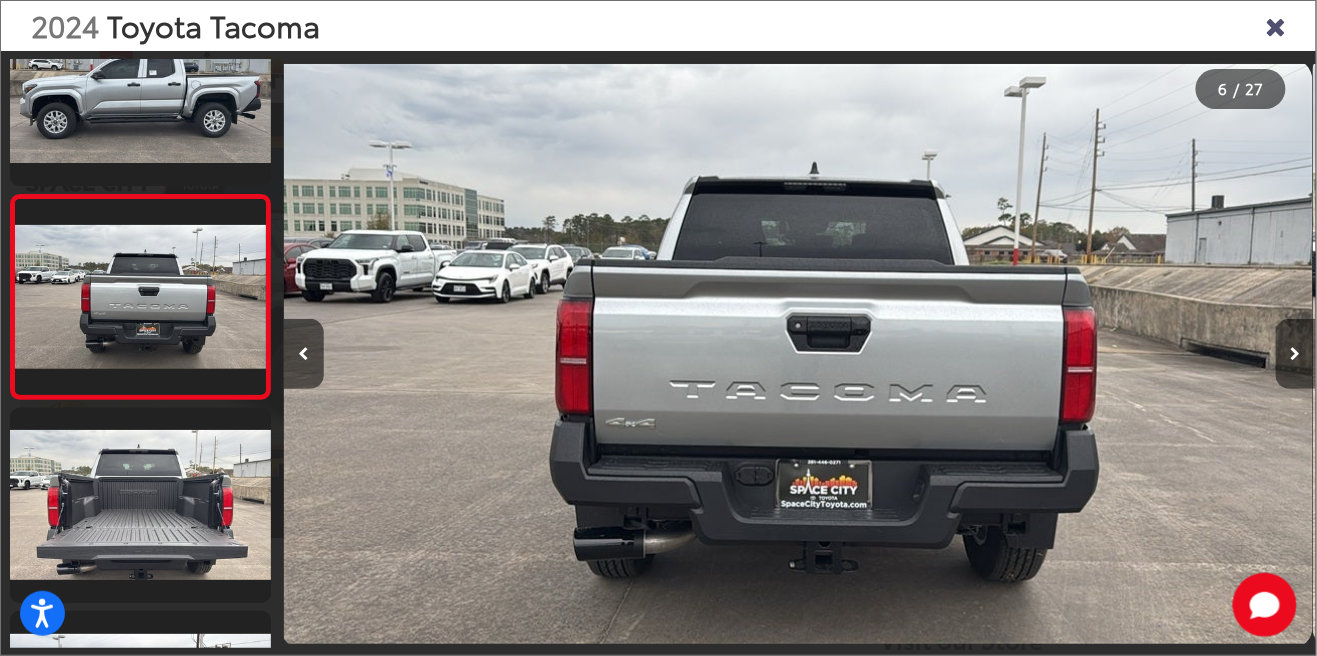 click at bounding box center [1296, 354] 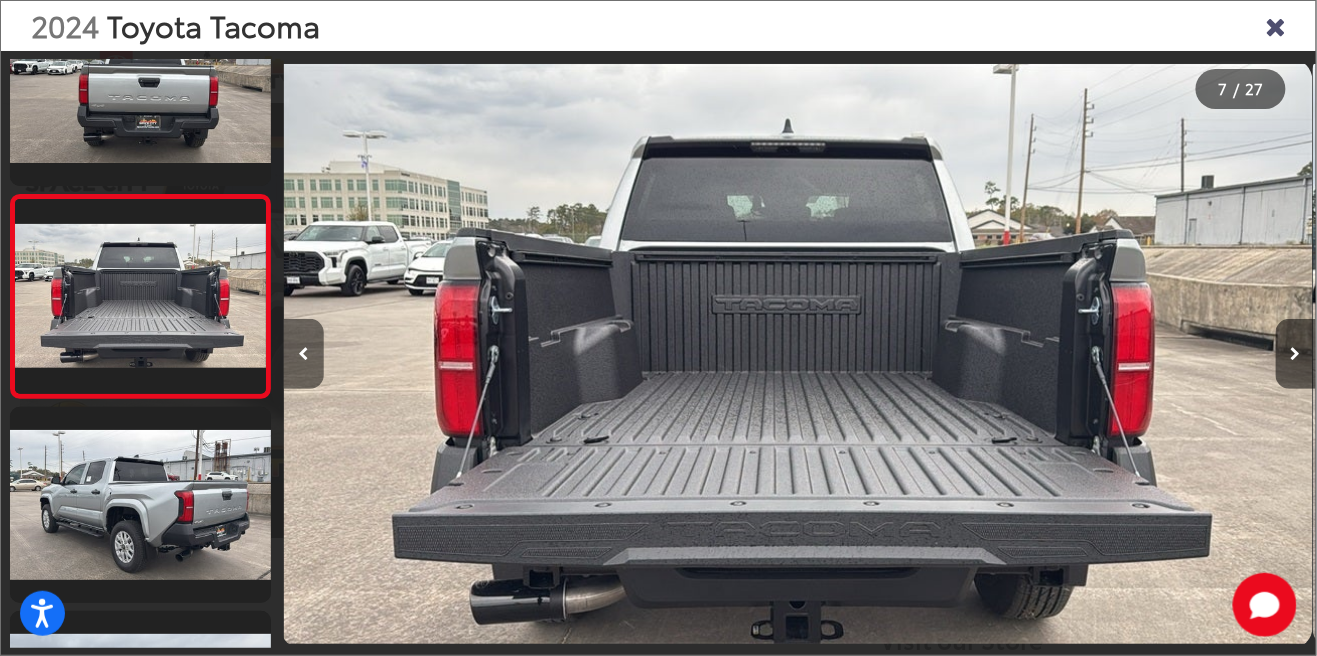 click at bounding box center (304, 354) 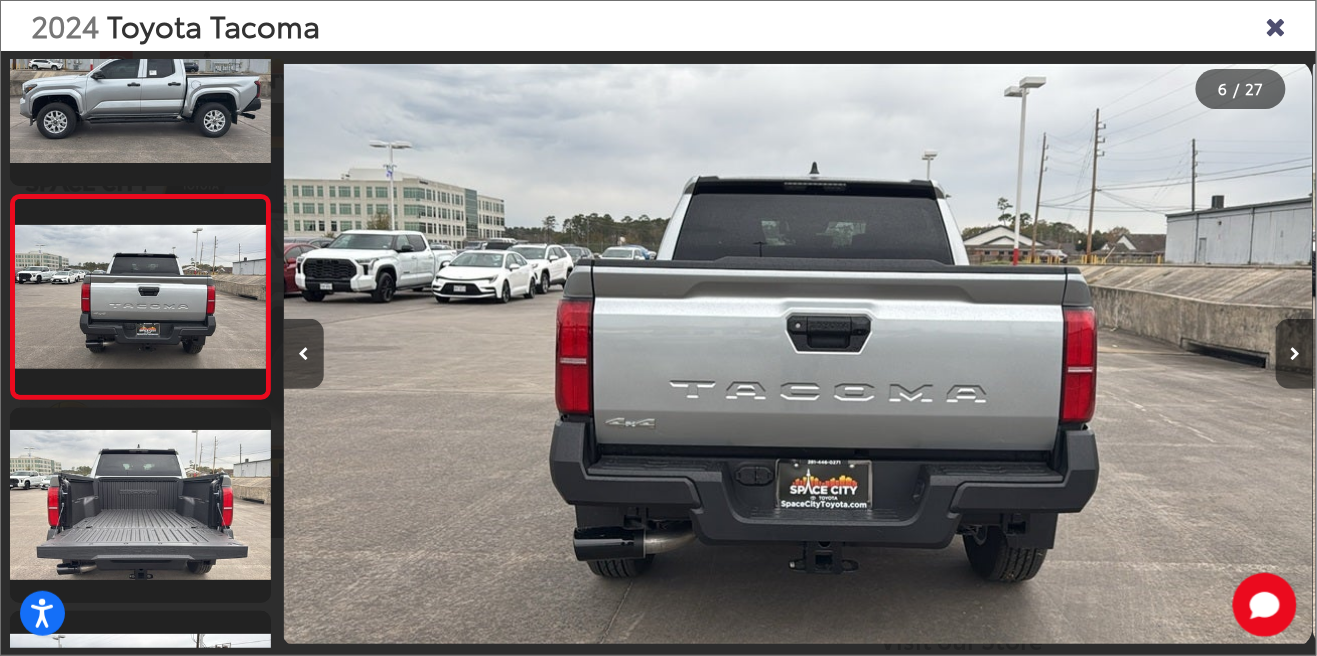 click at bounding box center [1296, 354] 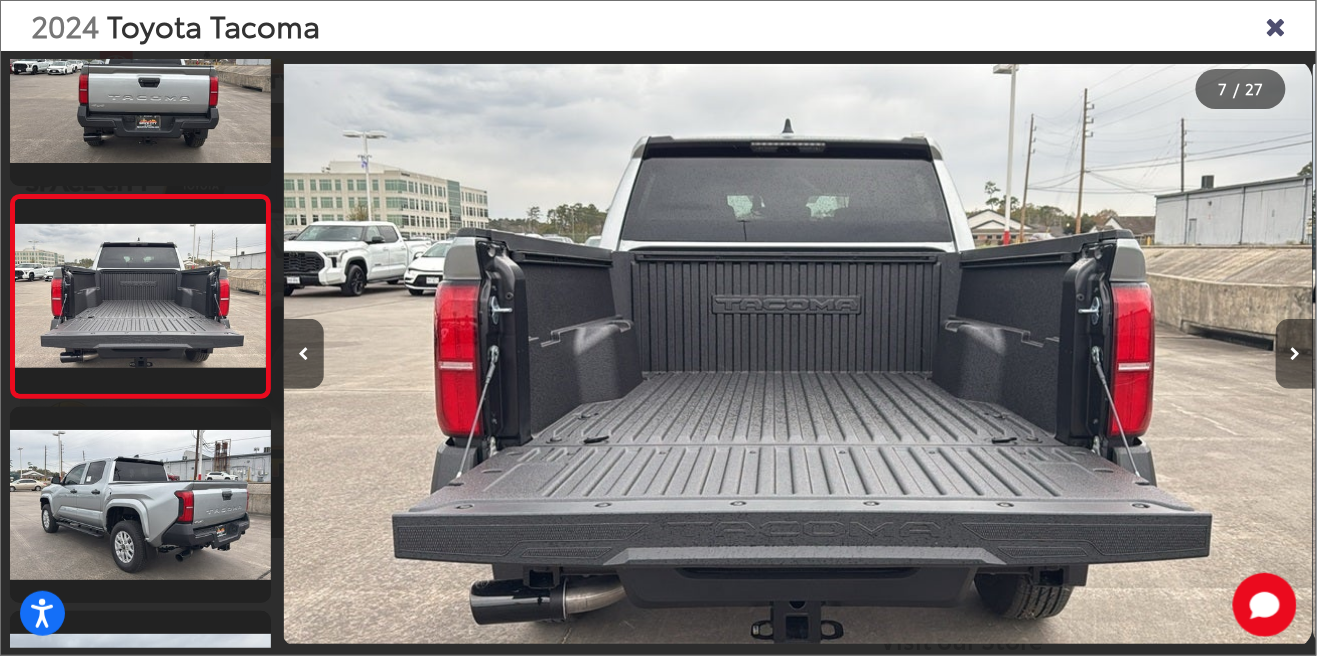 click at bounding box center (1296, 354) 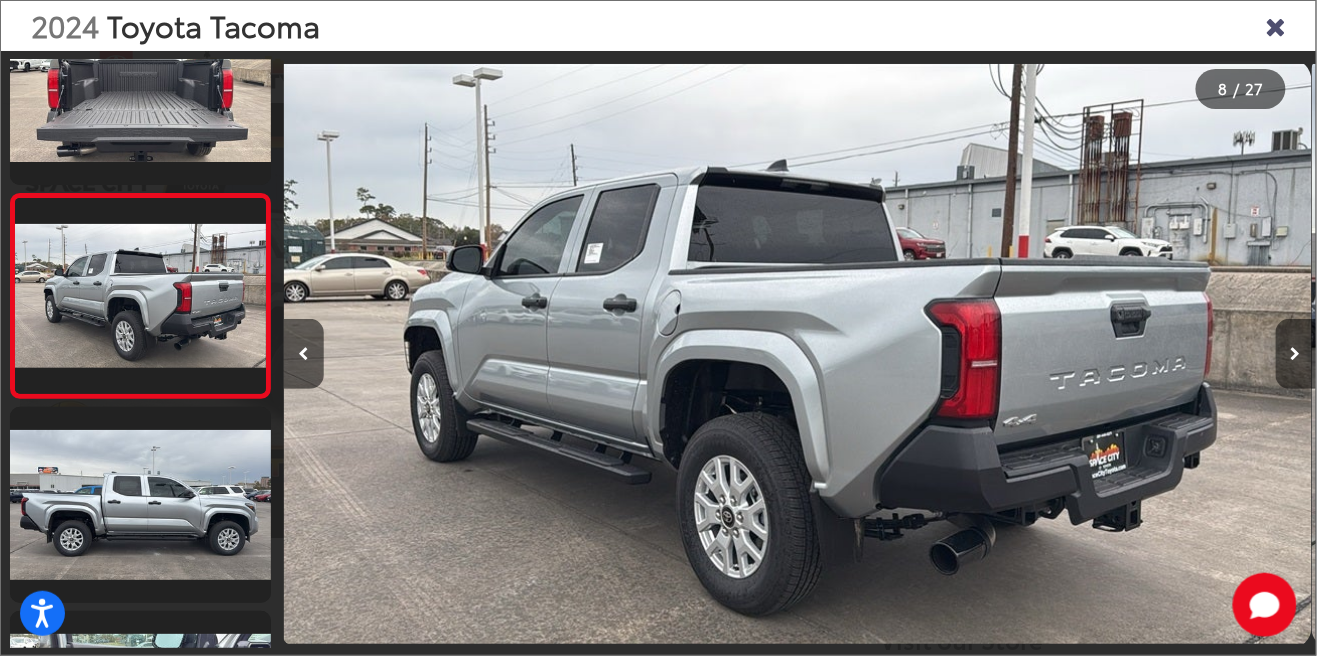 click at bounding box center (1296, 354) 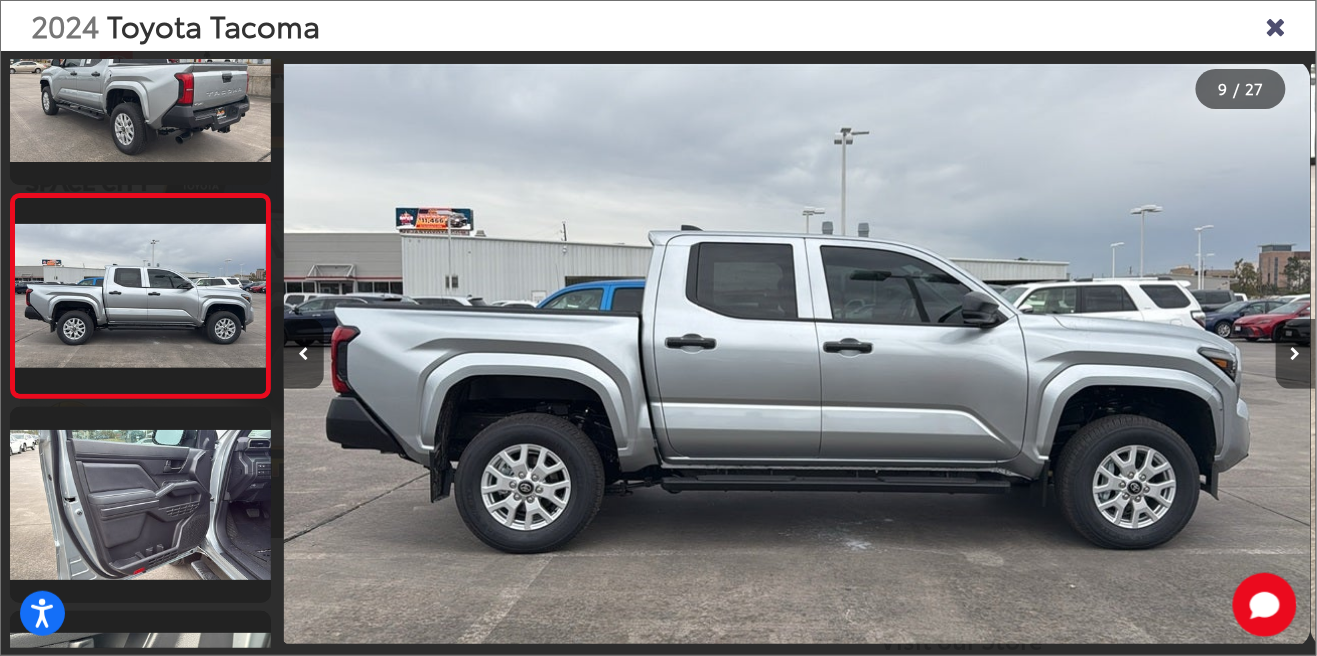 click at bounding box center [1296, 354] 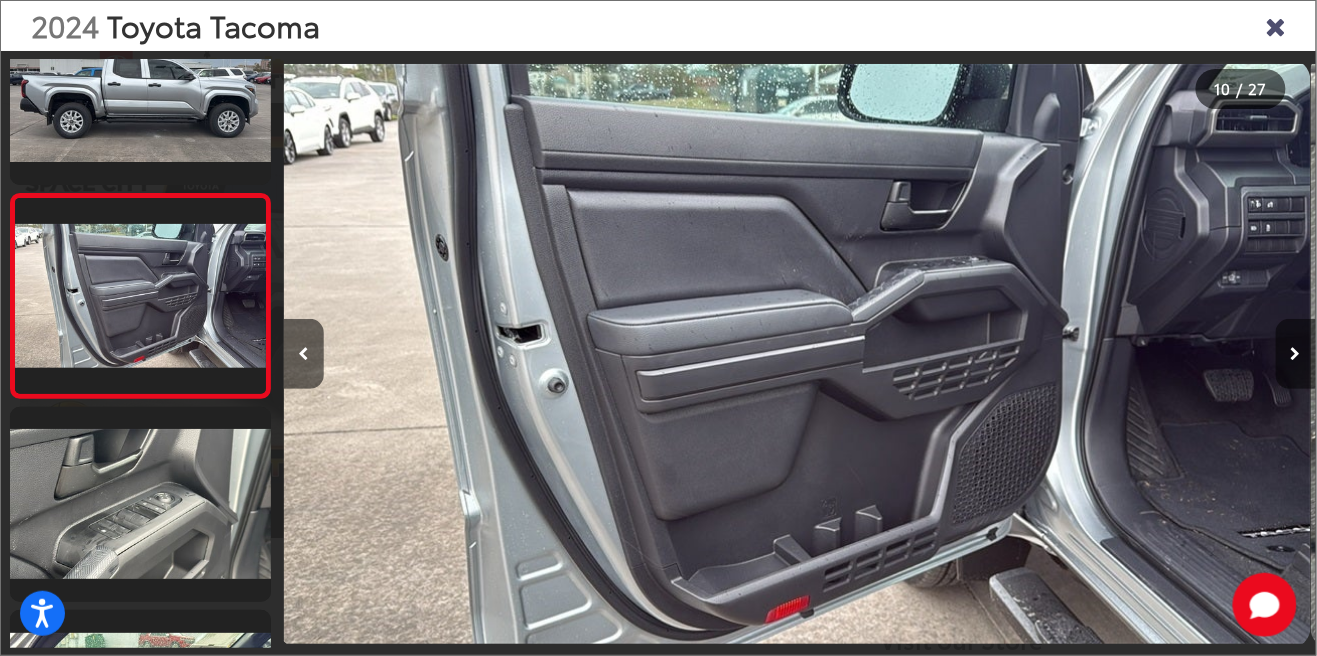 click at bounding box center (1296, 354) 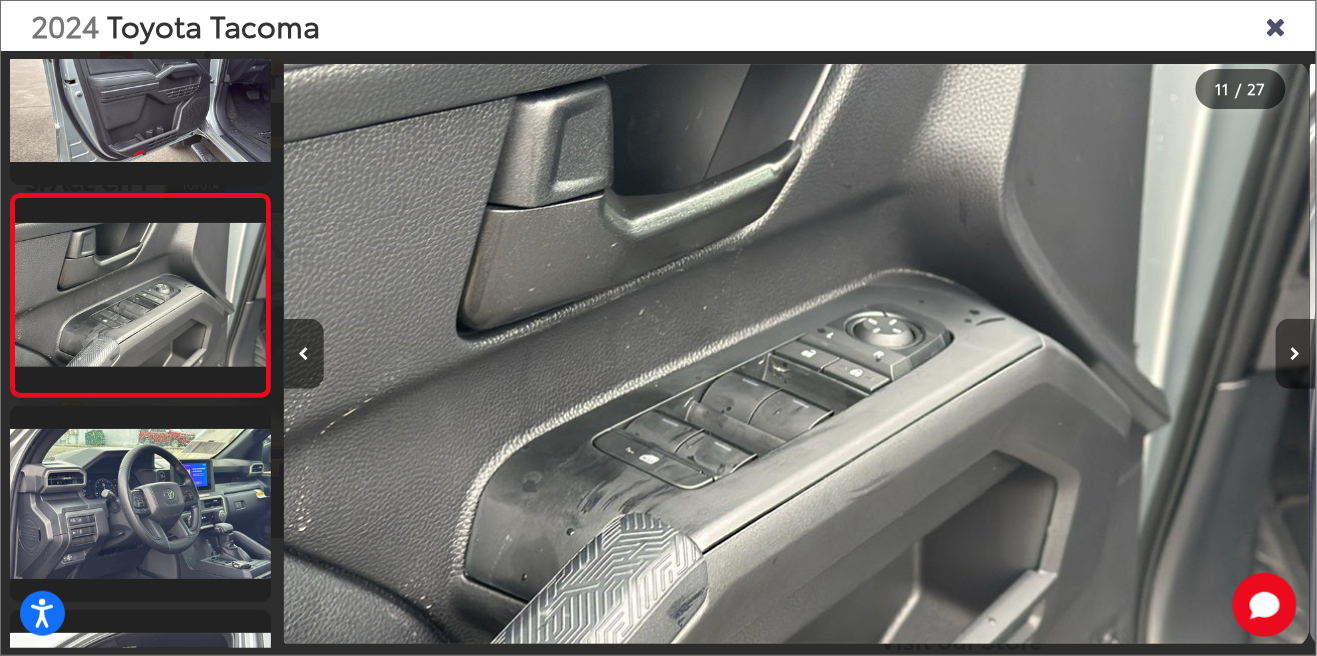 click at bounding box center (1296, 354) 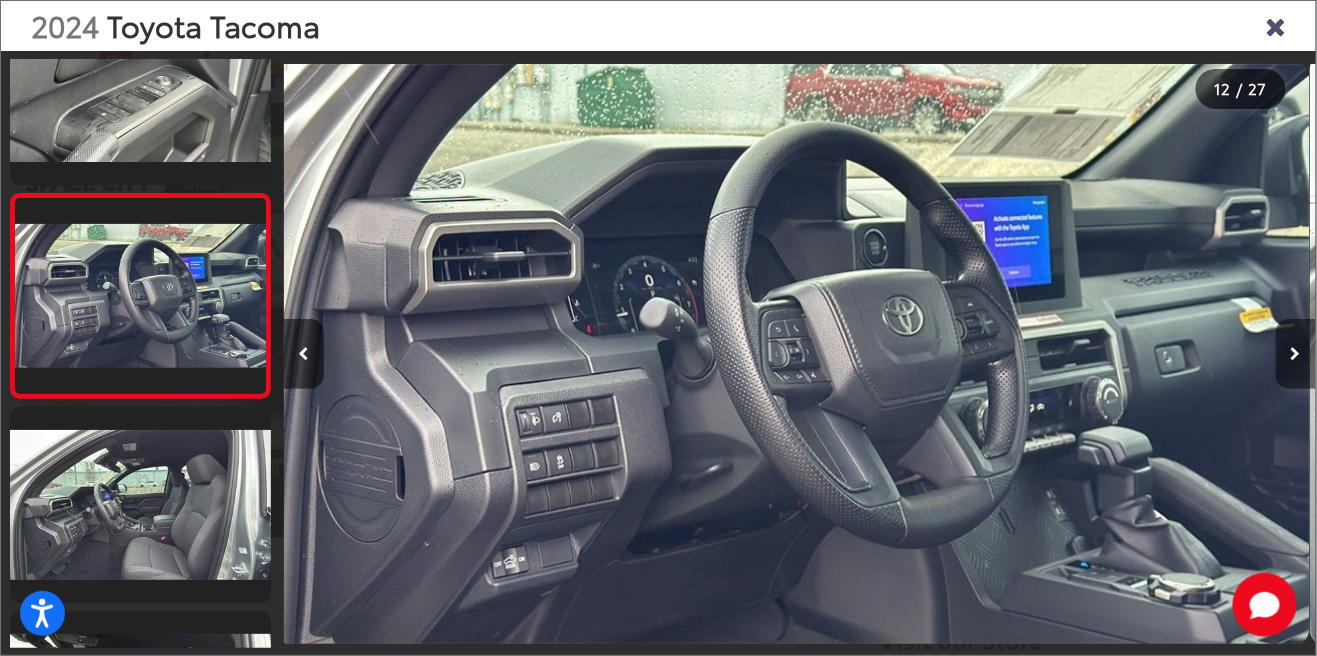 click at bounding box center [1296, 354] 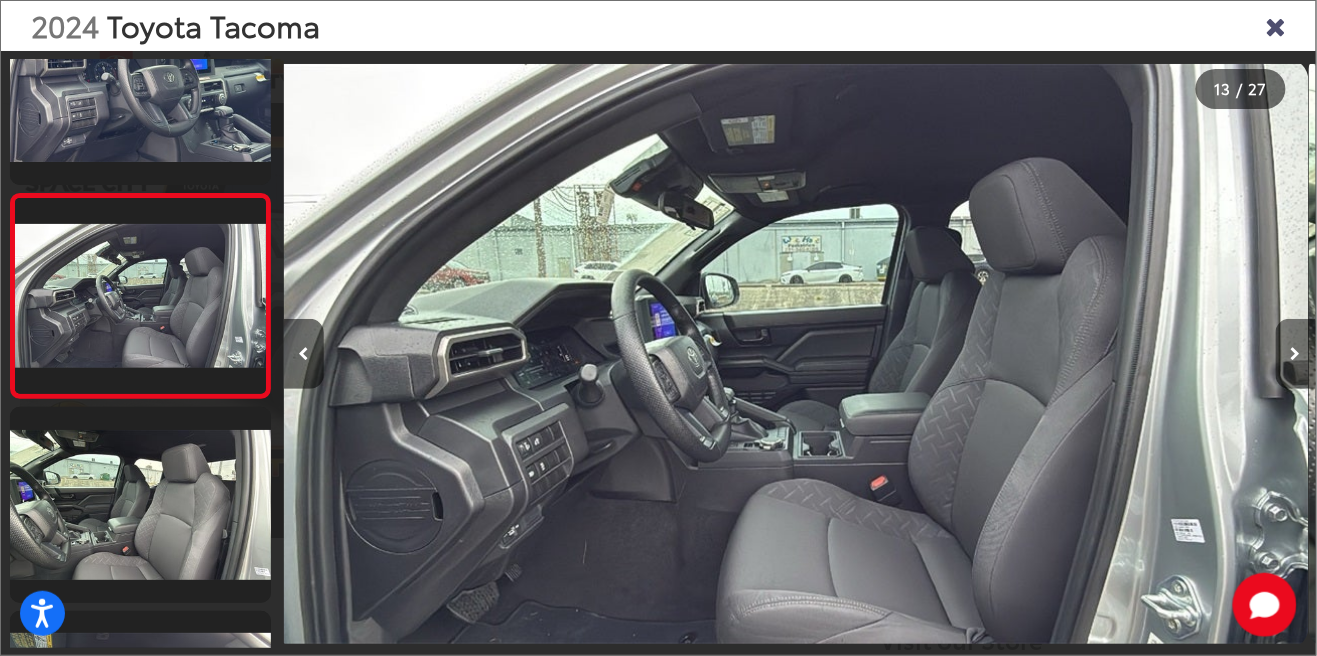 click at bounding box center (1296, 354) 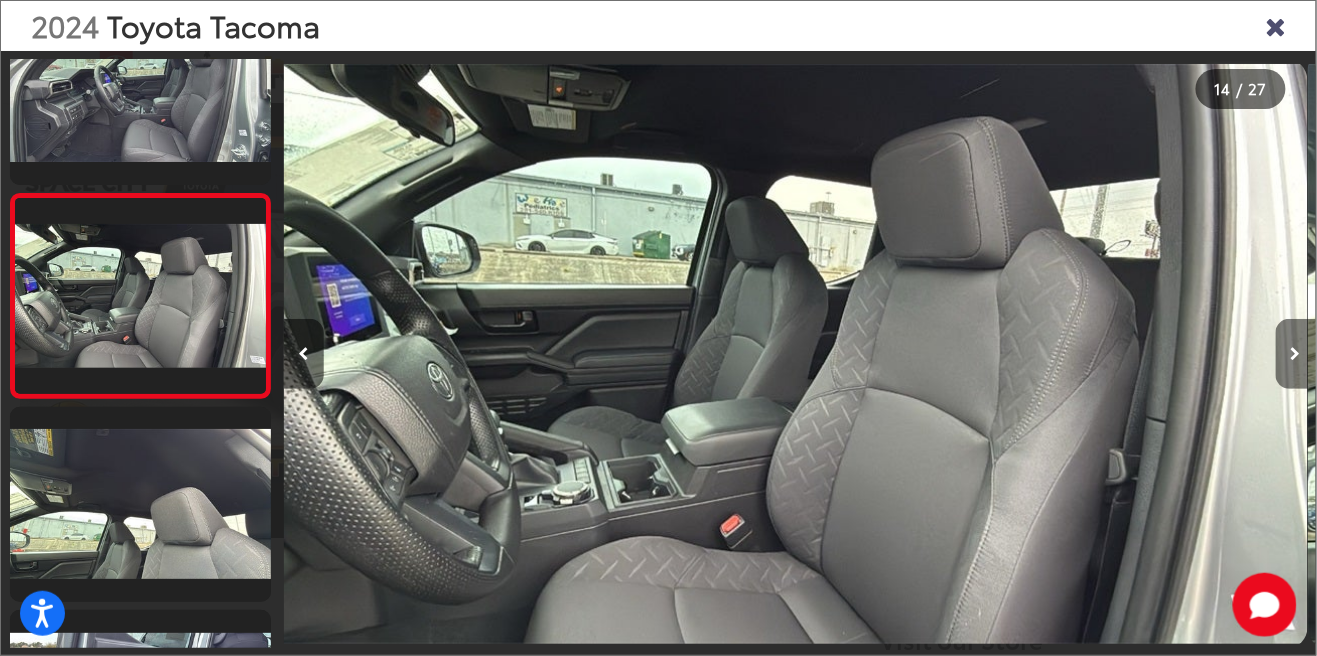 click at bounding box center (1296, 354) 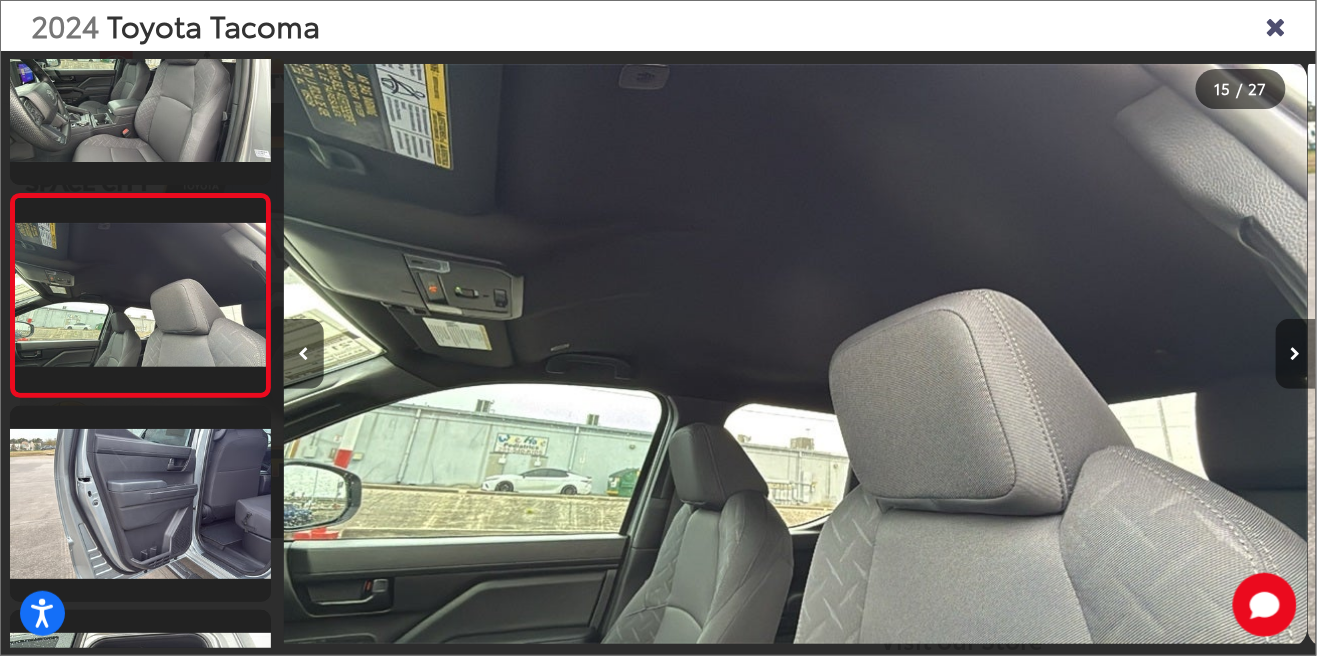 click at bounding box center [1296, 354] 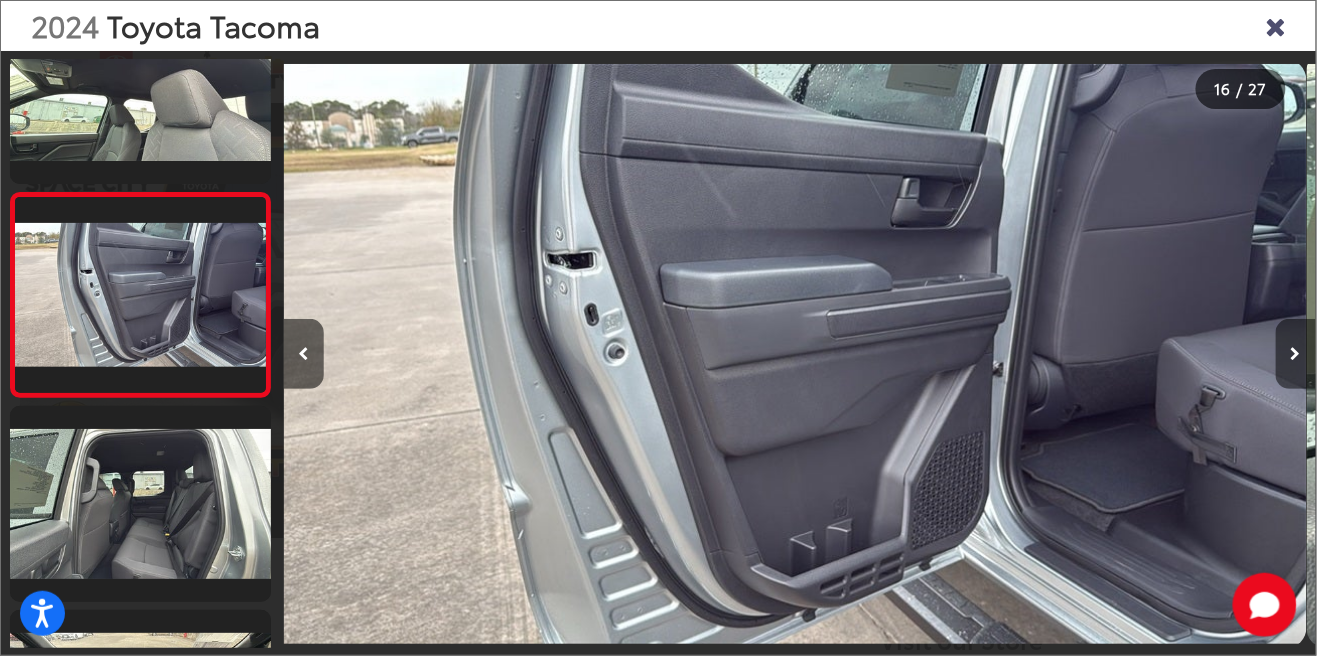 click at bounding box center [1296, 354] 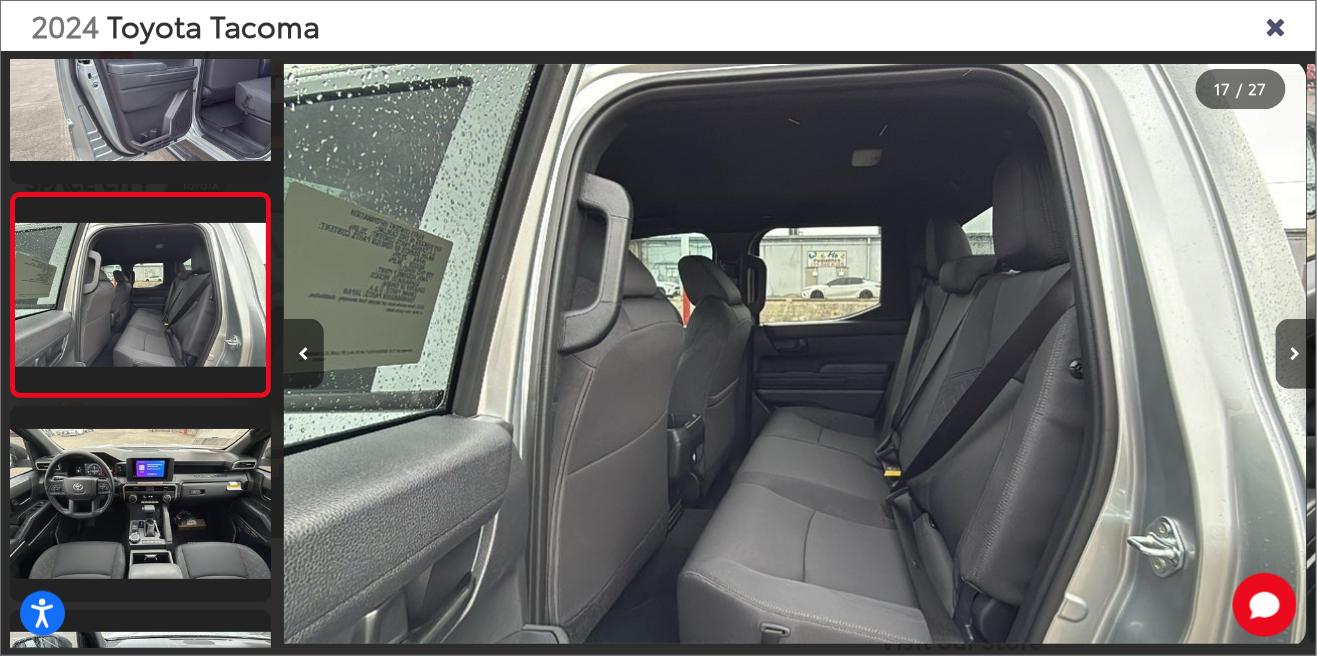 click at bounding box center (1276, 25) 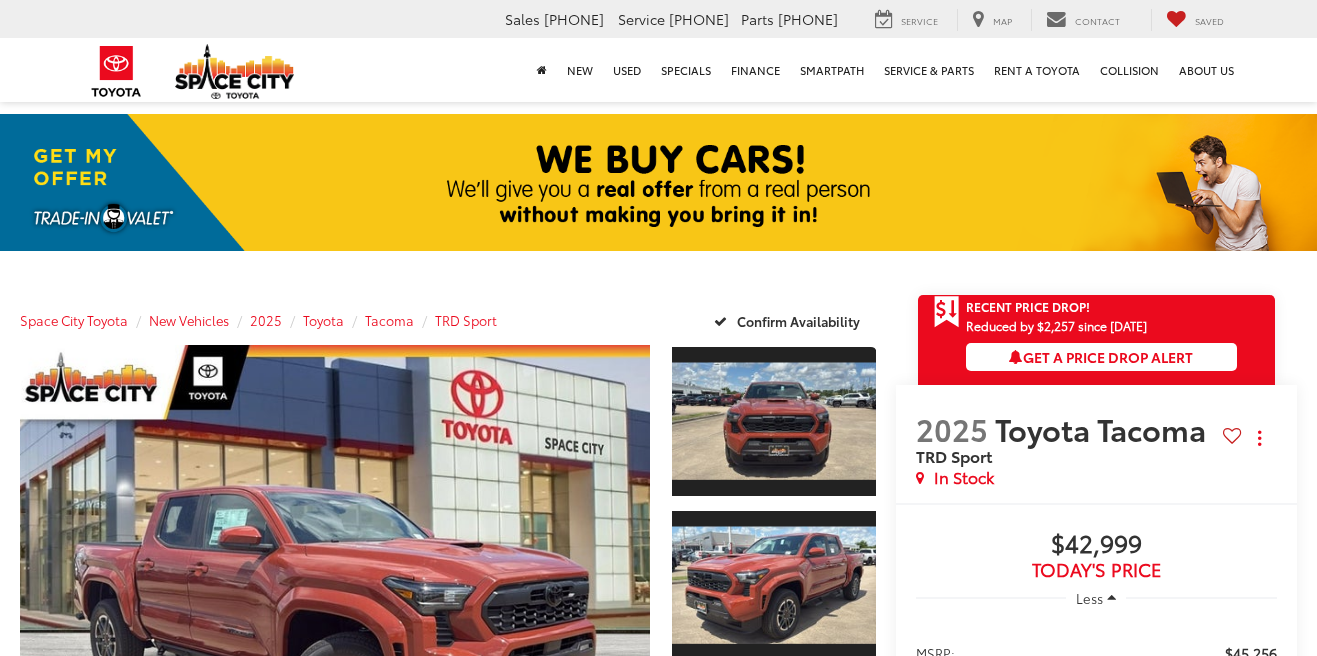 scroll, scrollTop: 0, scrollLeft: 0, axis: both 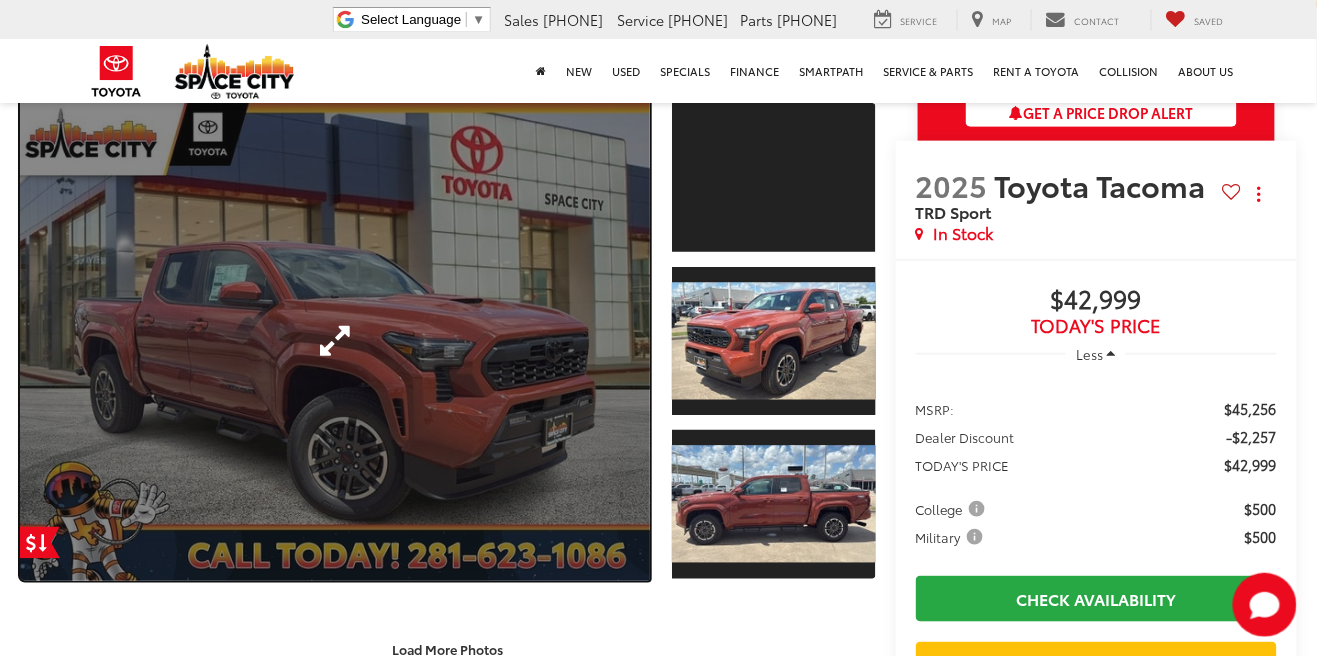 click at bounding box center (335, 340) 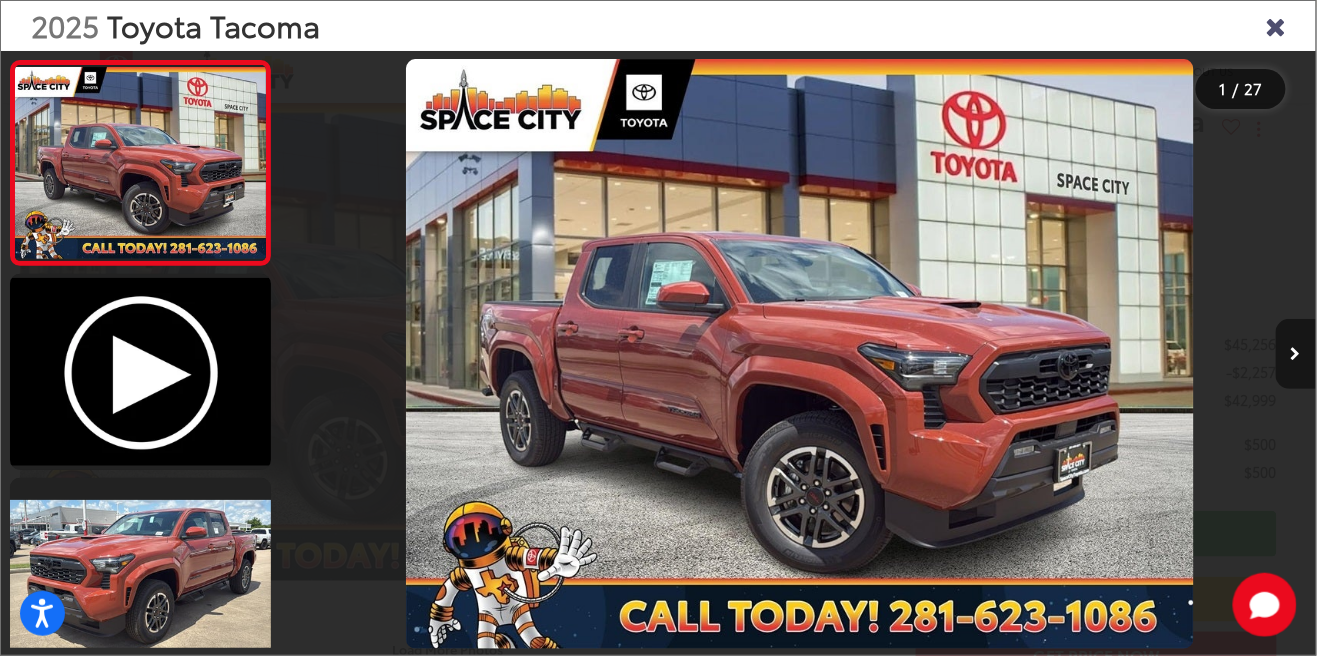 click at bounding box center (1296, 354) 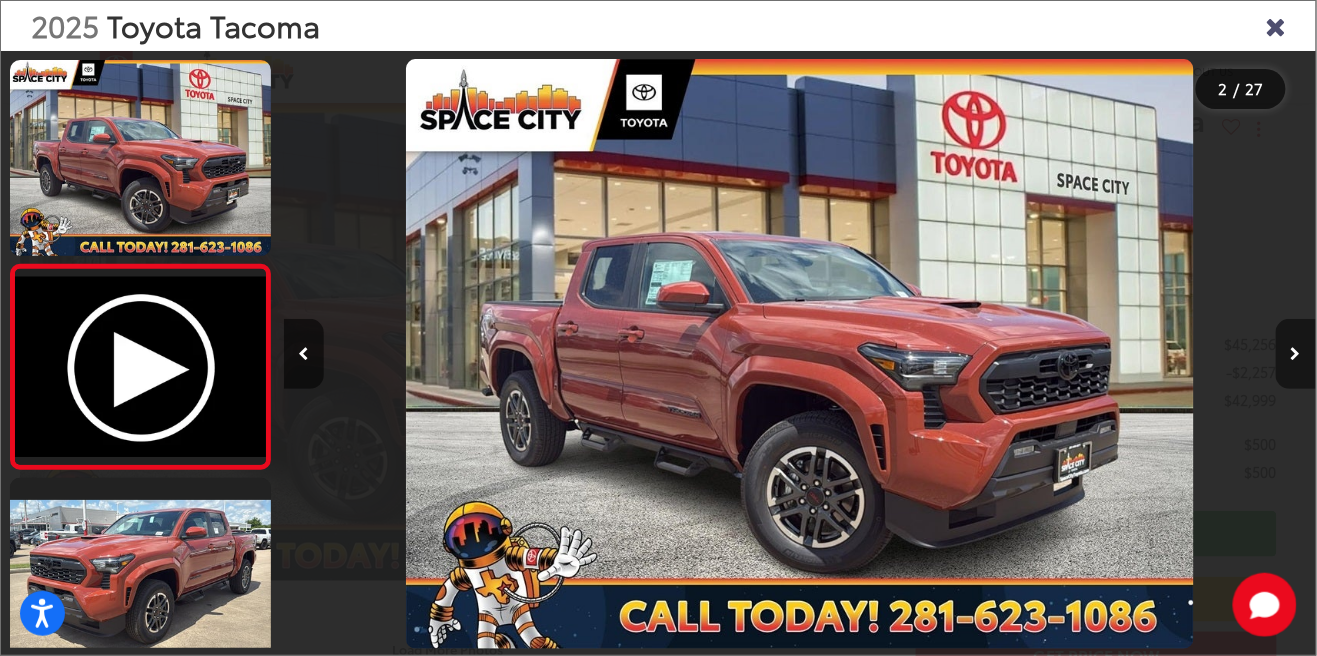 scroll, scrollTop: 0, scrollLeft: 120, axis: horizontal 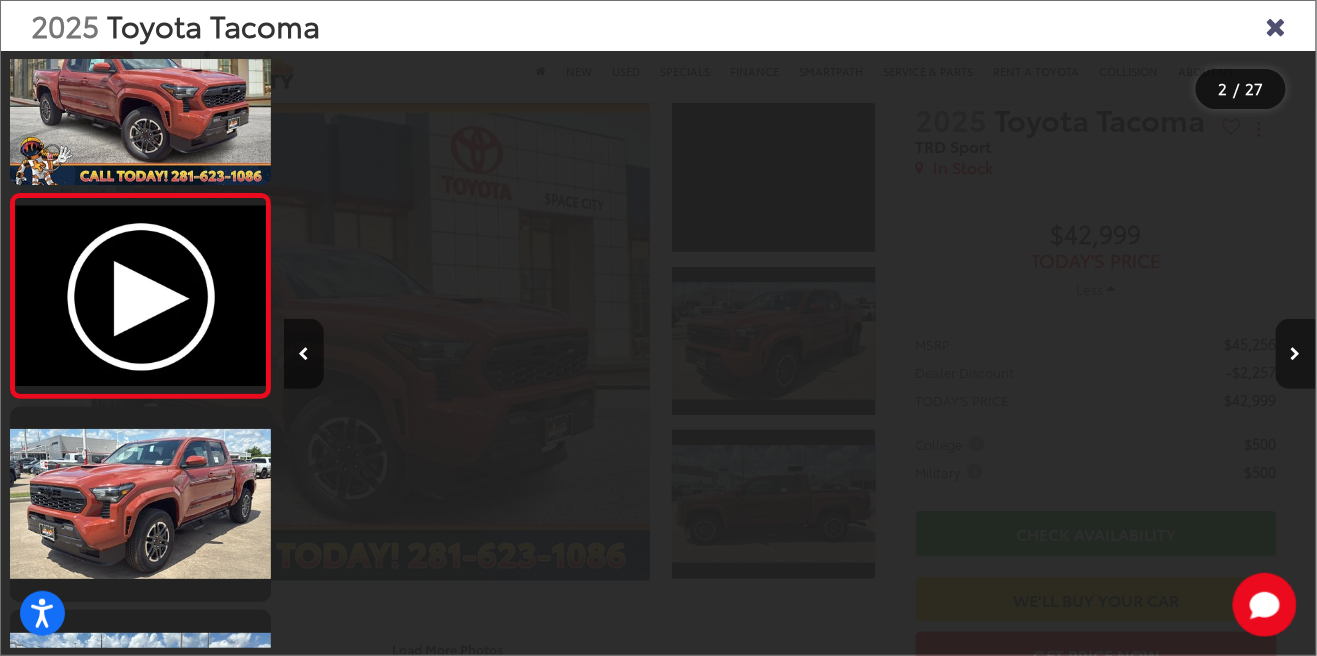click at bounding box center [1296, 354] 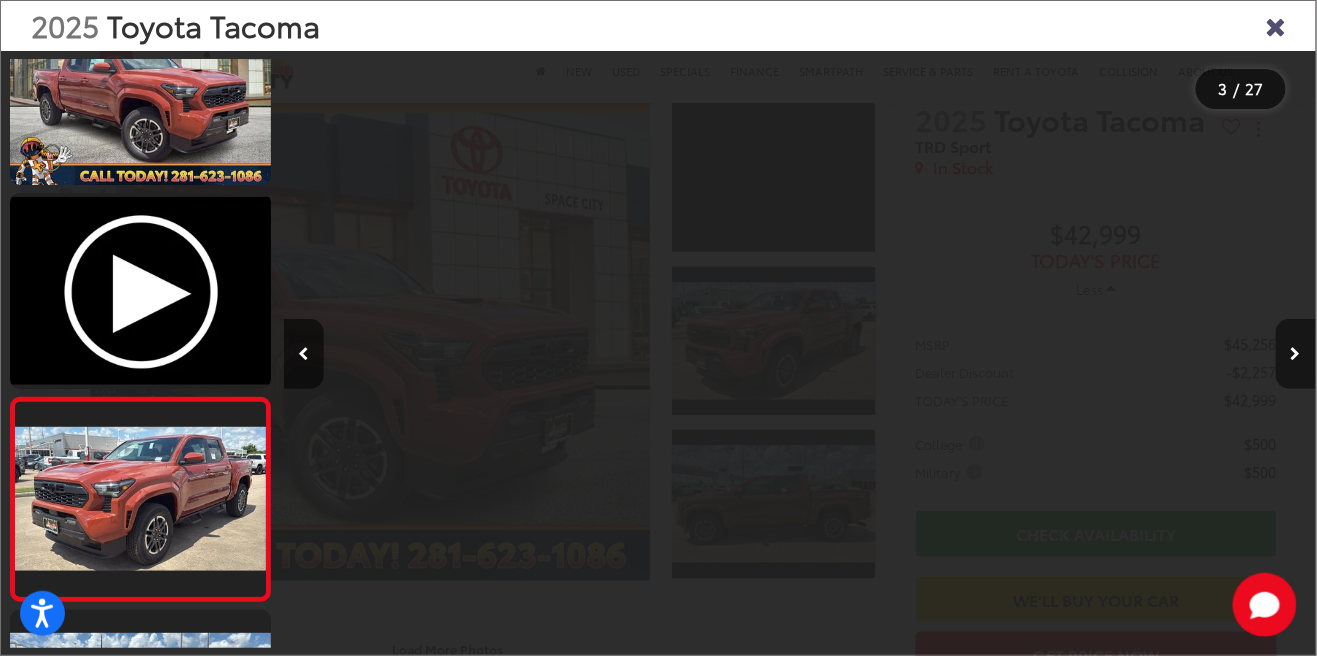 scroll, scrollTop: 0, scrollLeft: 1090, axis: horizontal 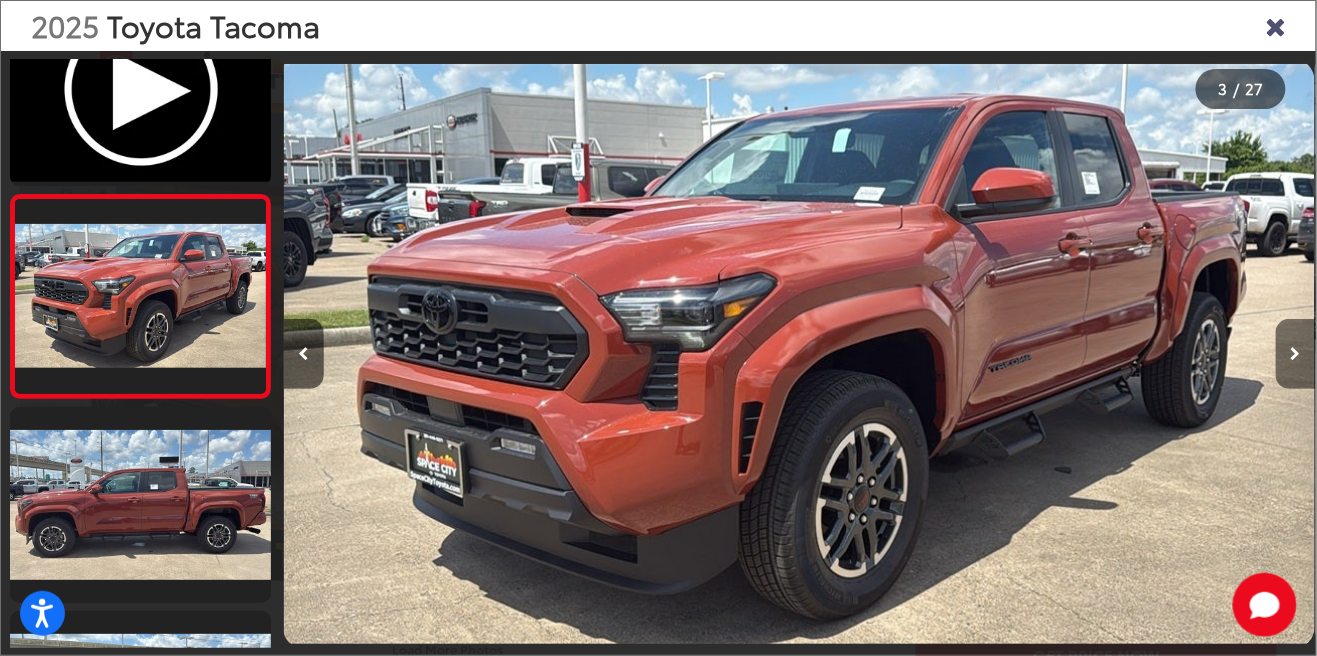 click at bounding box center [1296, 354] 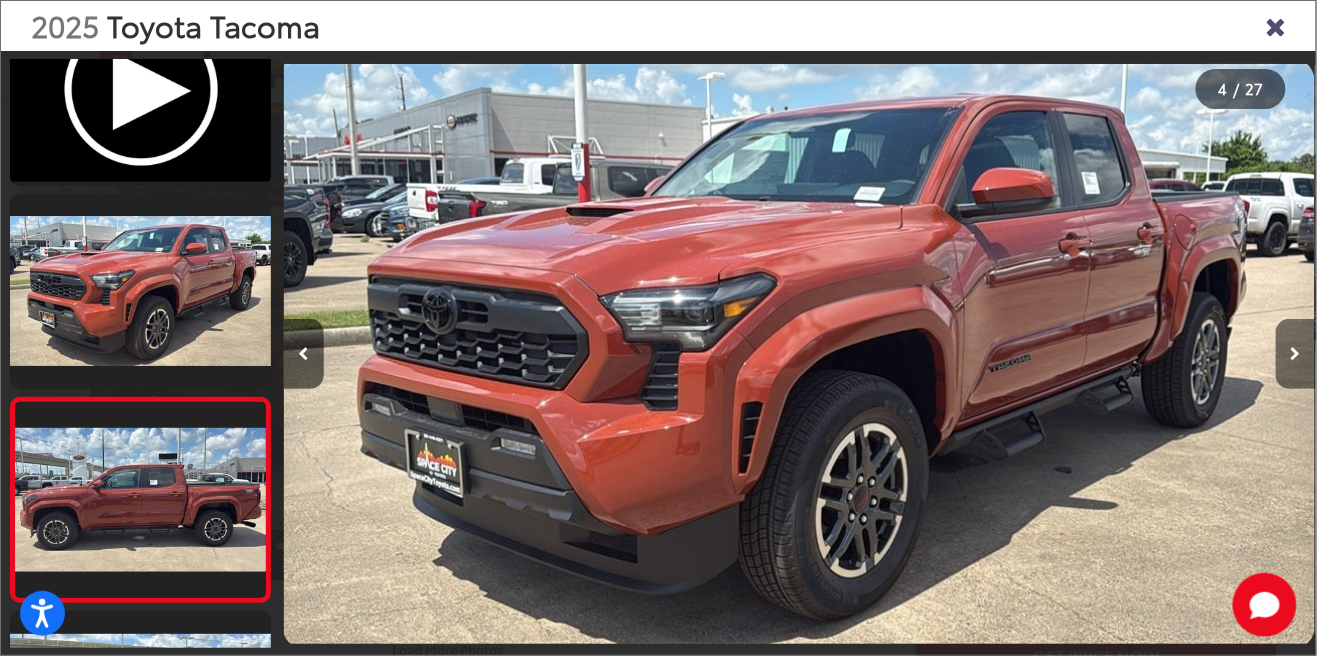 scroll, scrollTop: 0, scrollLeft: 2100, axis: horizontal 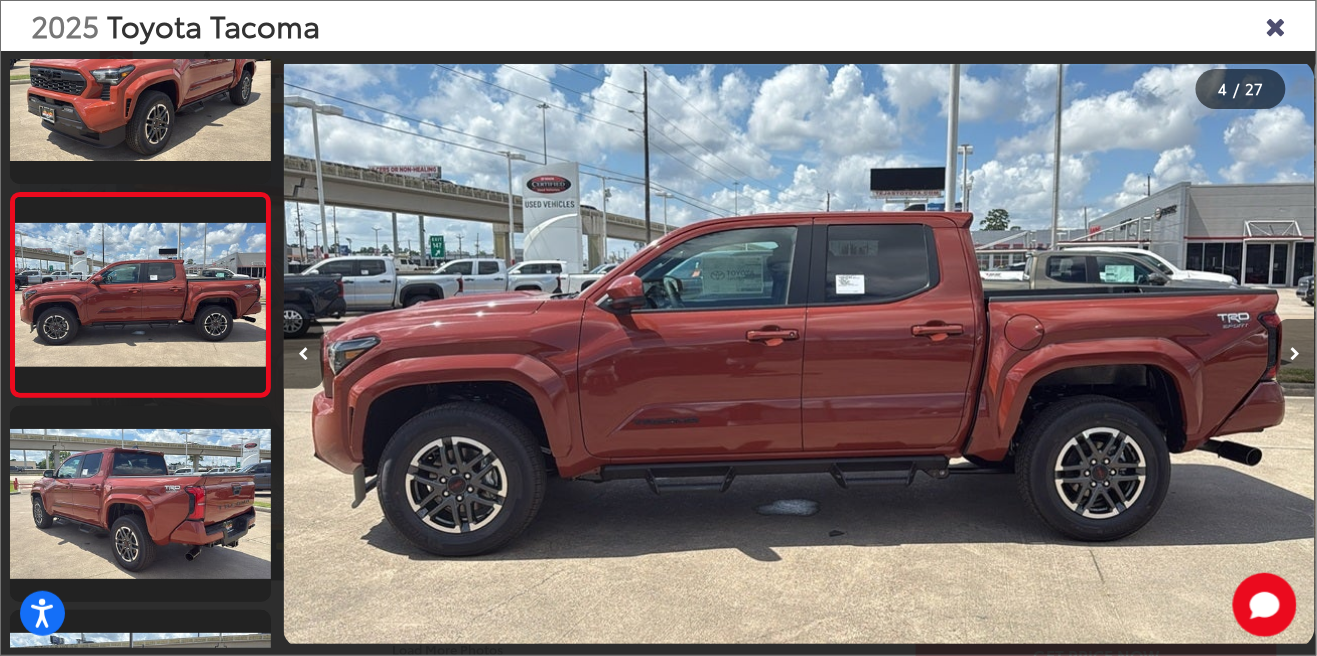 click at bounding box center (1296, 354) 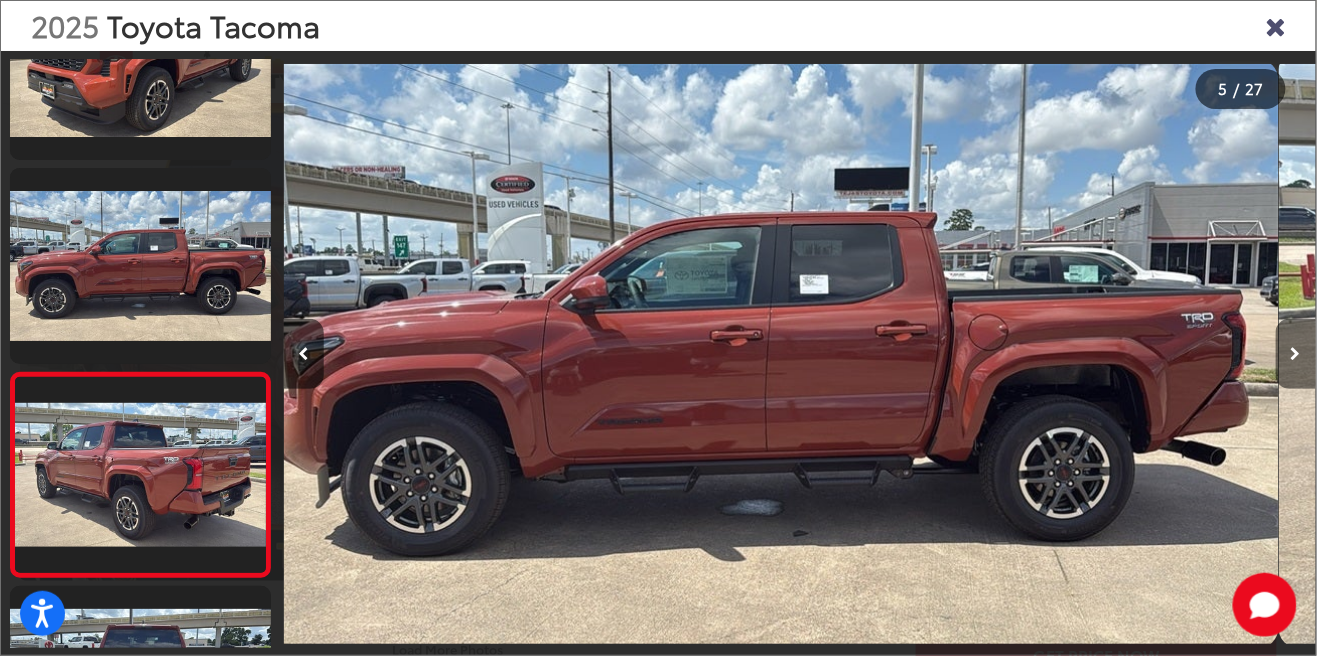 scroll, scrollTop: 574, scrollLeft: 0, axis: vertical 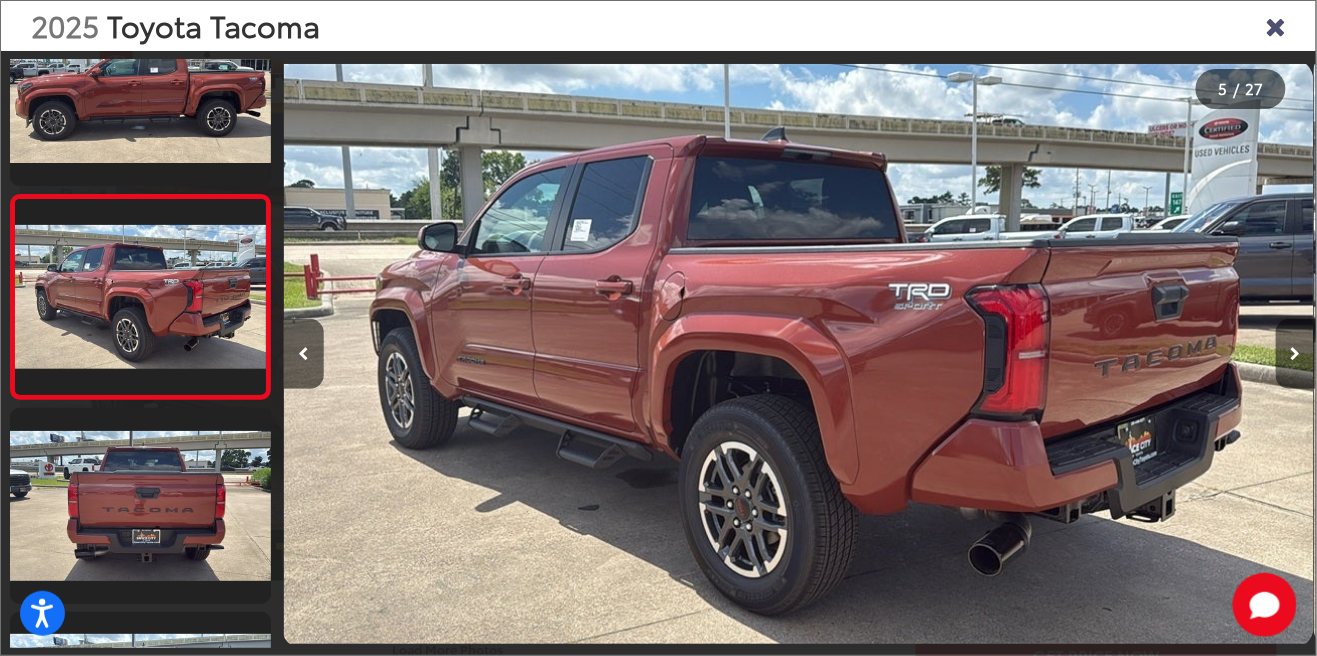 click at bounding box center (1296, 354) 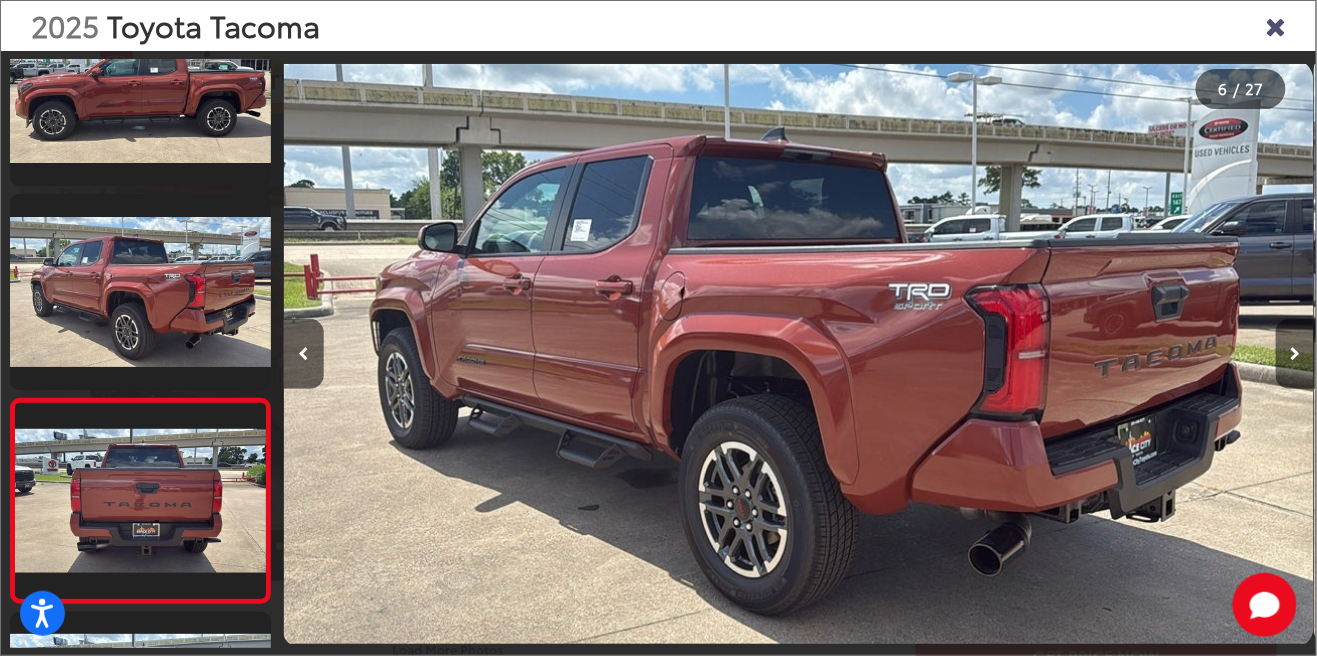 scroll, scrollTop: 0, scrollLeft: 4250, axis: horizontal 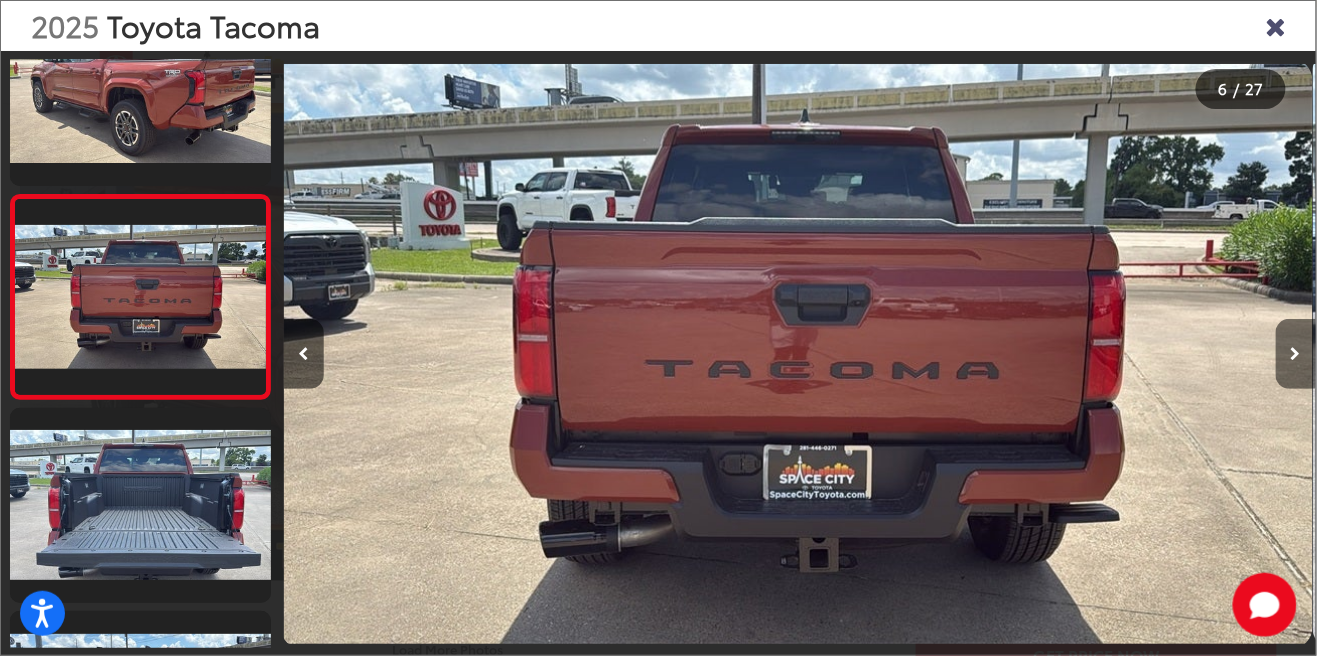 click at bounding box center (1296, 354) 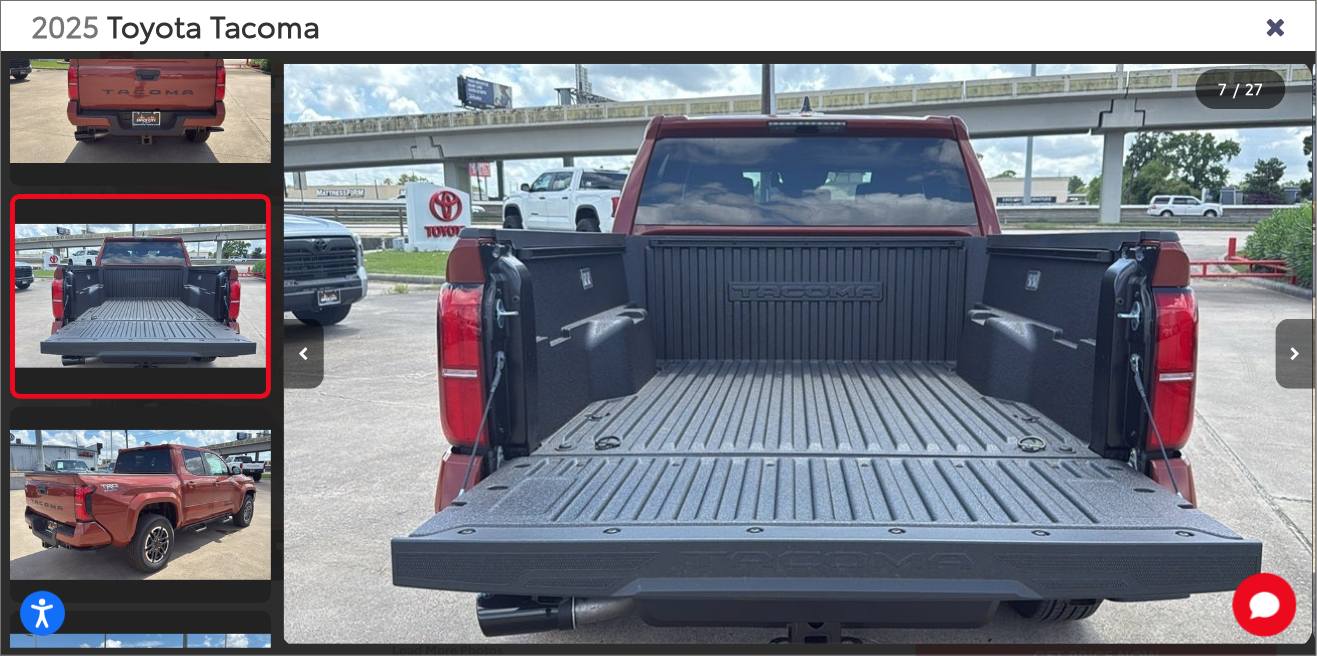 click at bounding box center (1296, 354) 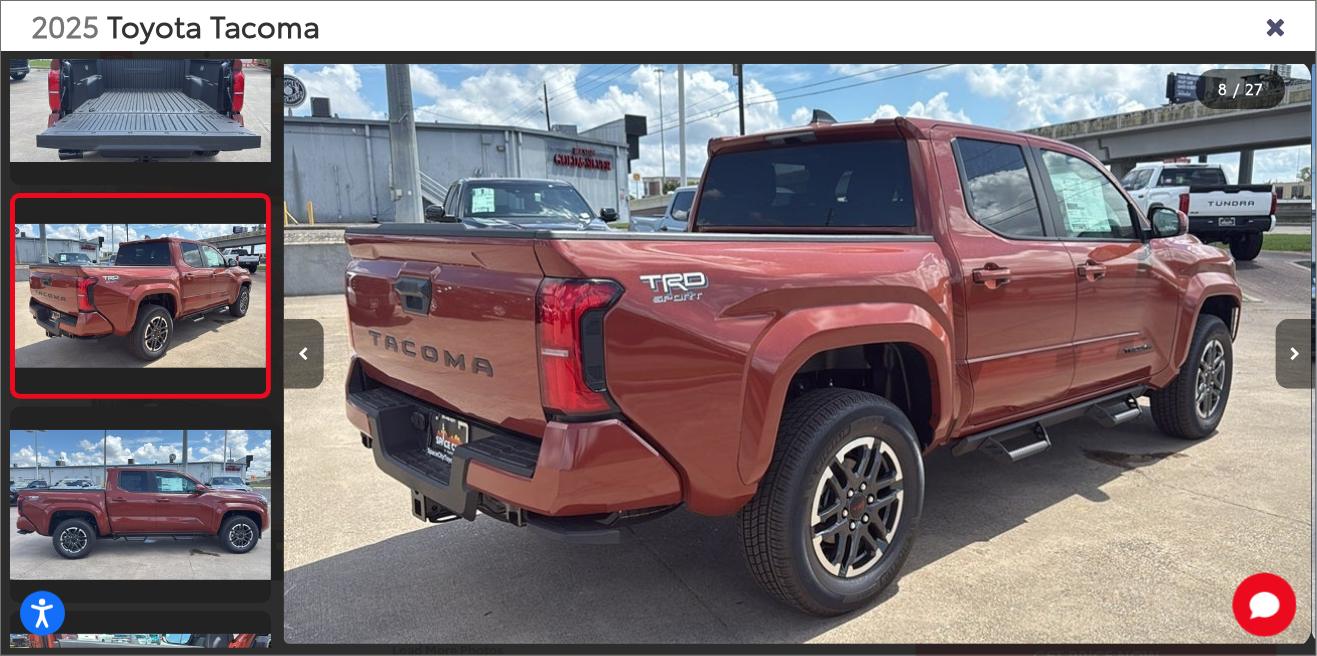 click at bounding box center [1296, 354] 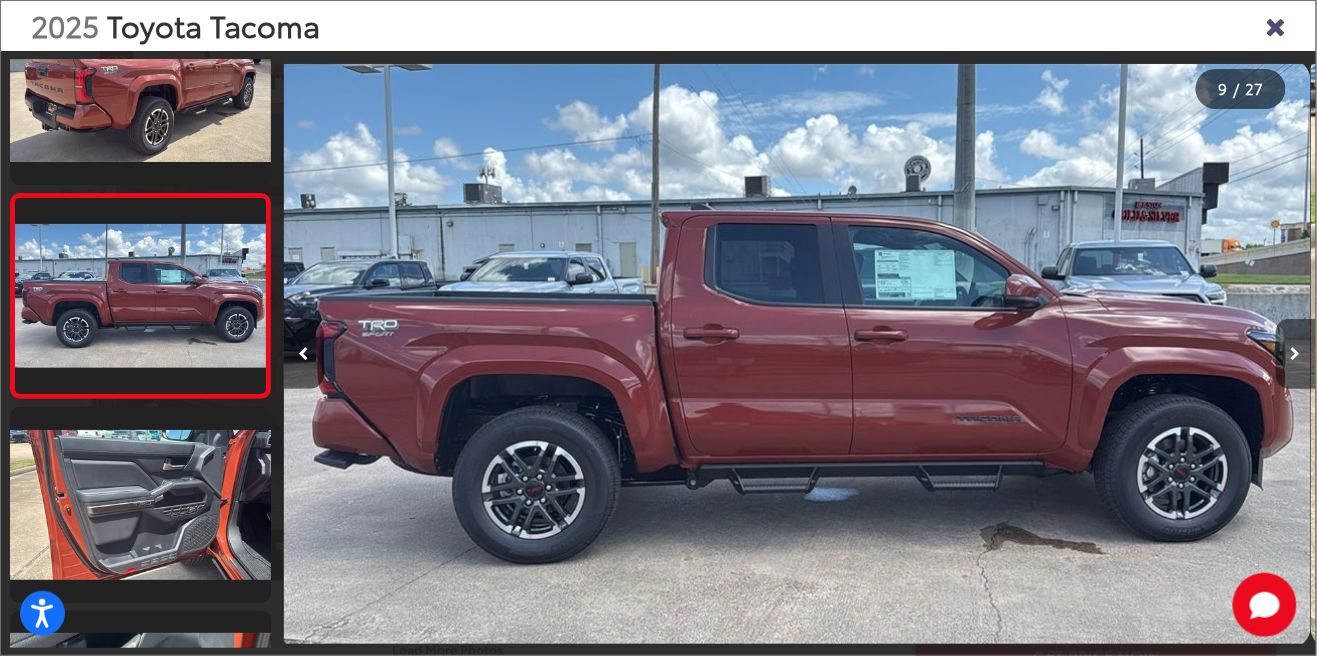 click at bounding box center (1296, 354) 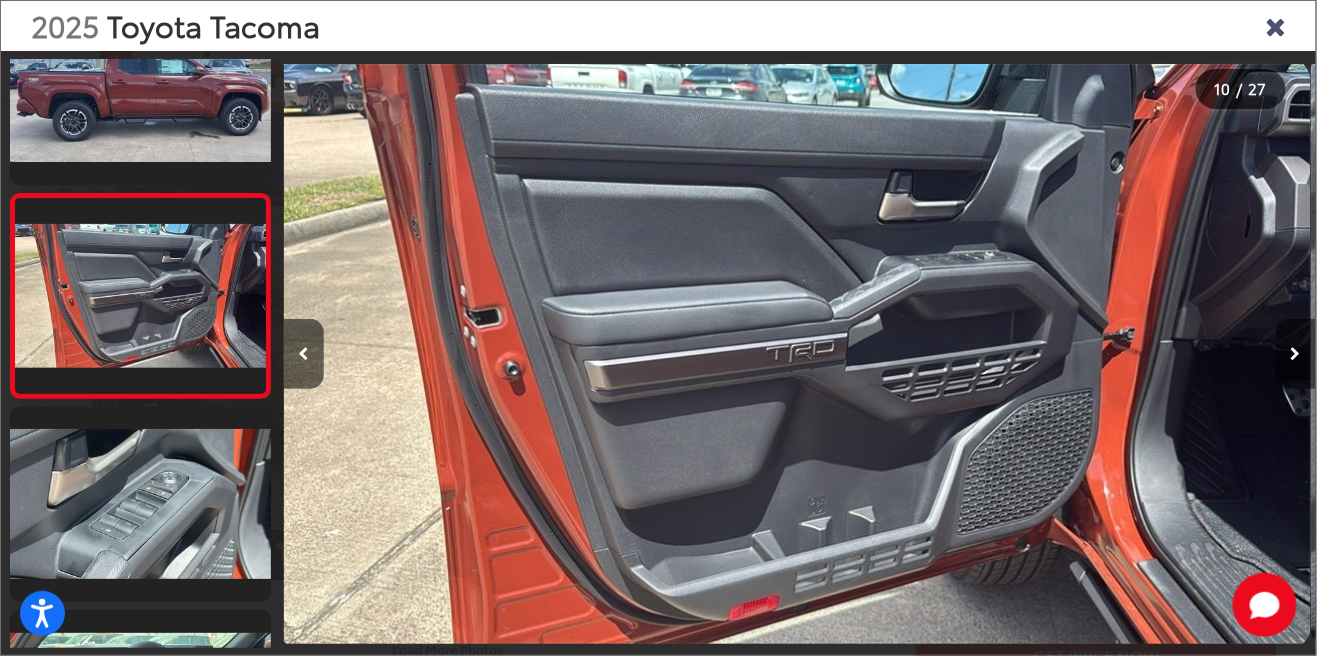 click at bounding box center [1296, 354] 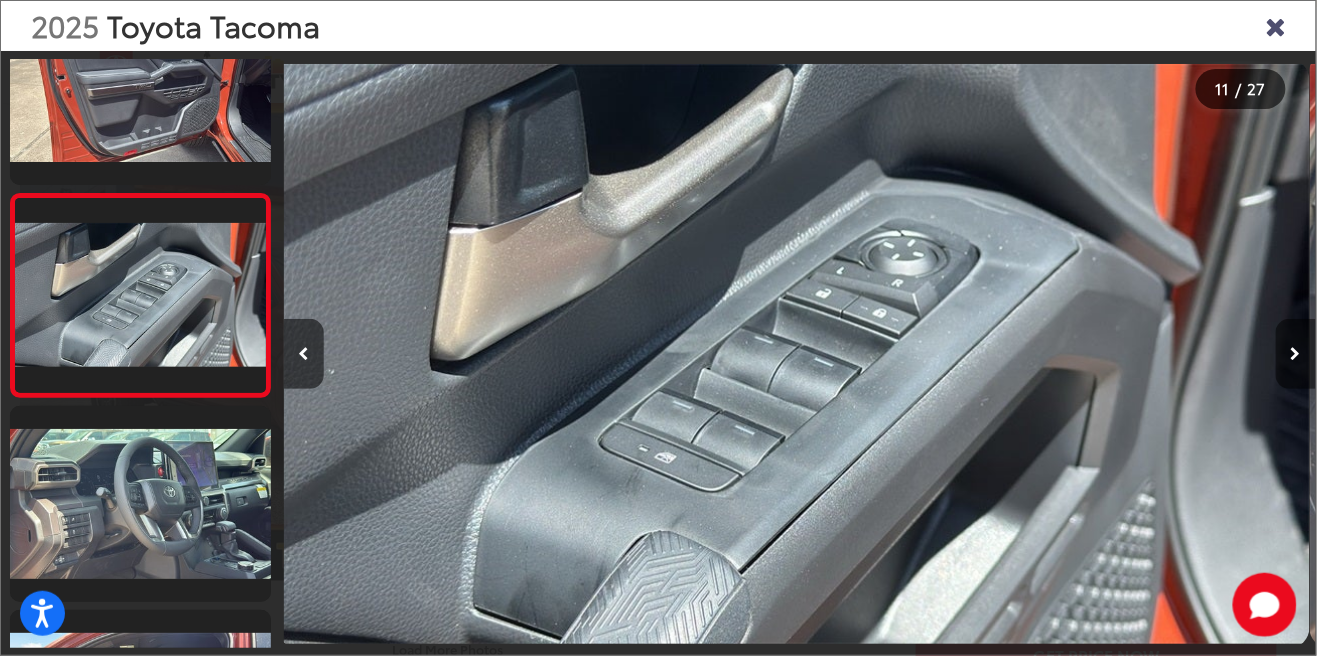 click at bounding box center (1296, 354) 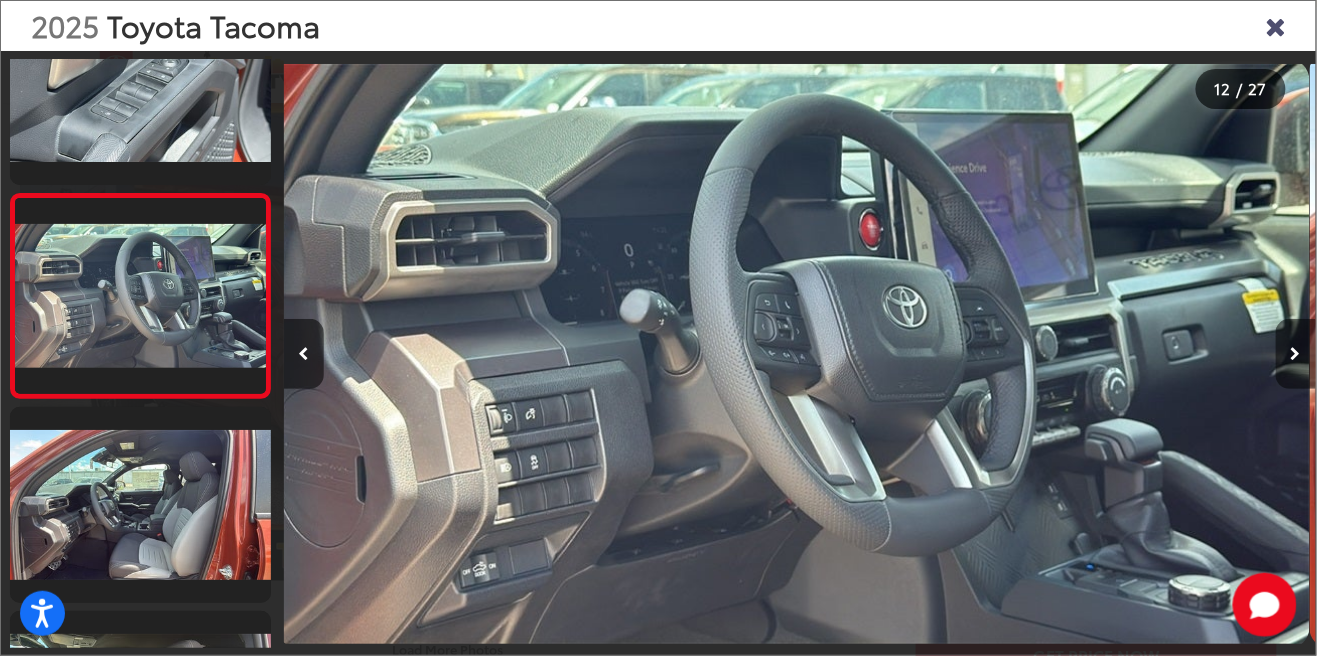click at bounding box center (1296, 354) 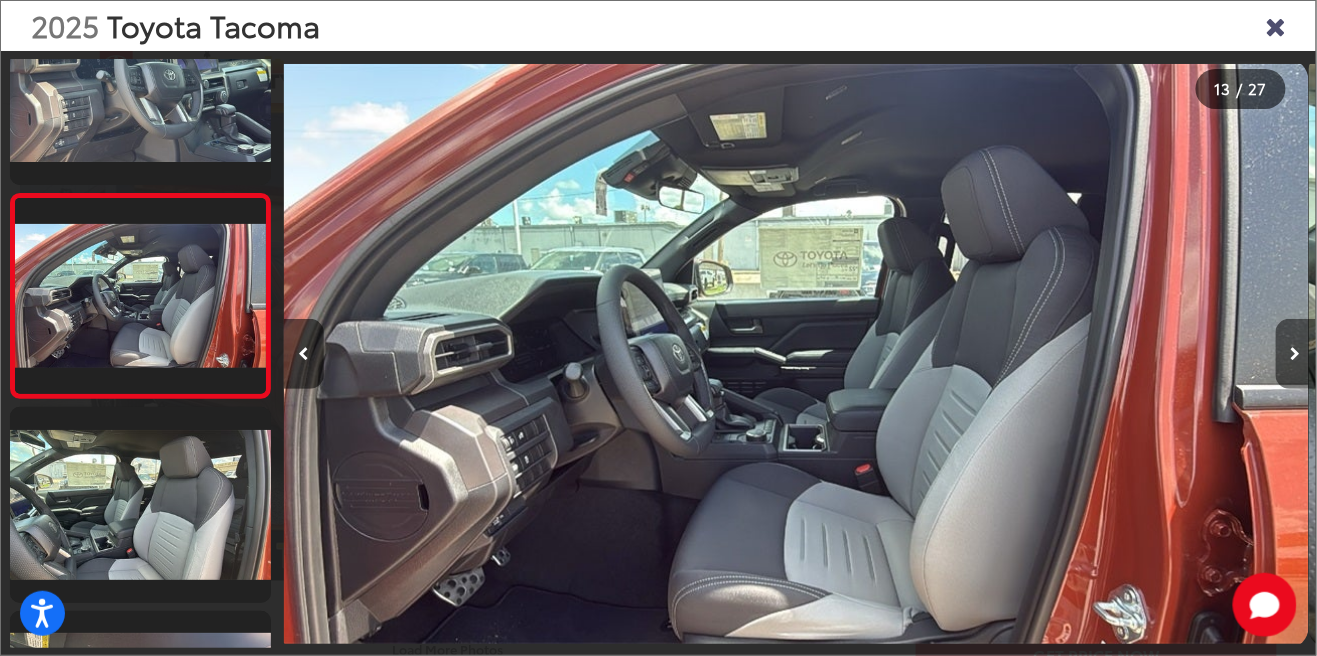 click at bounding box center [1296, 354] 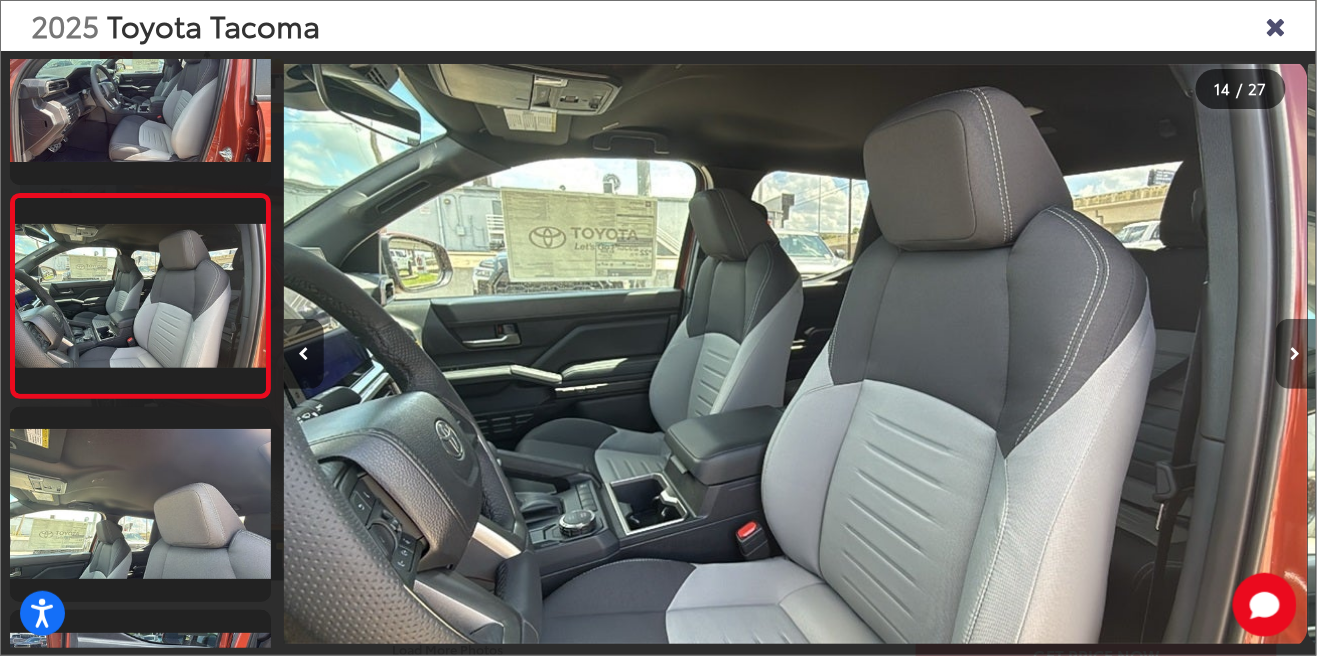 click at bounding box center [1296, 354] 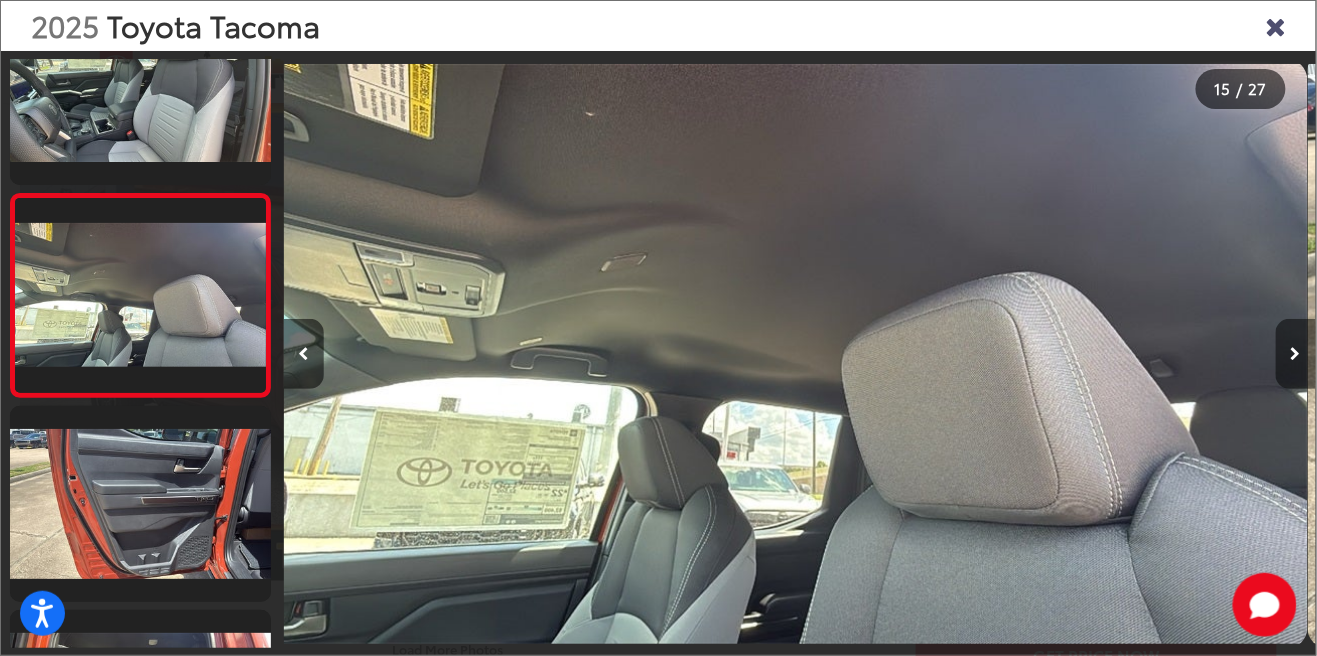 click at bounding box center (1296, 354) 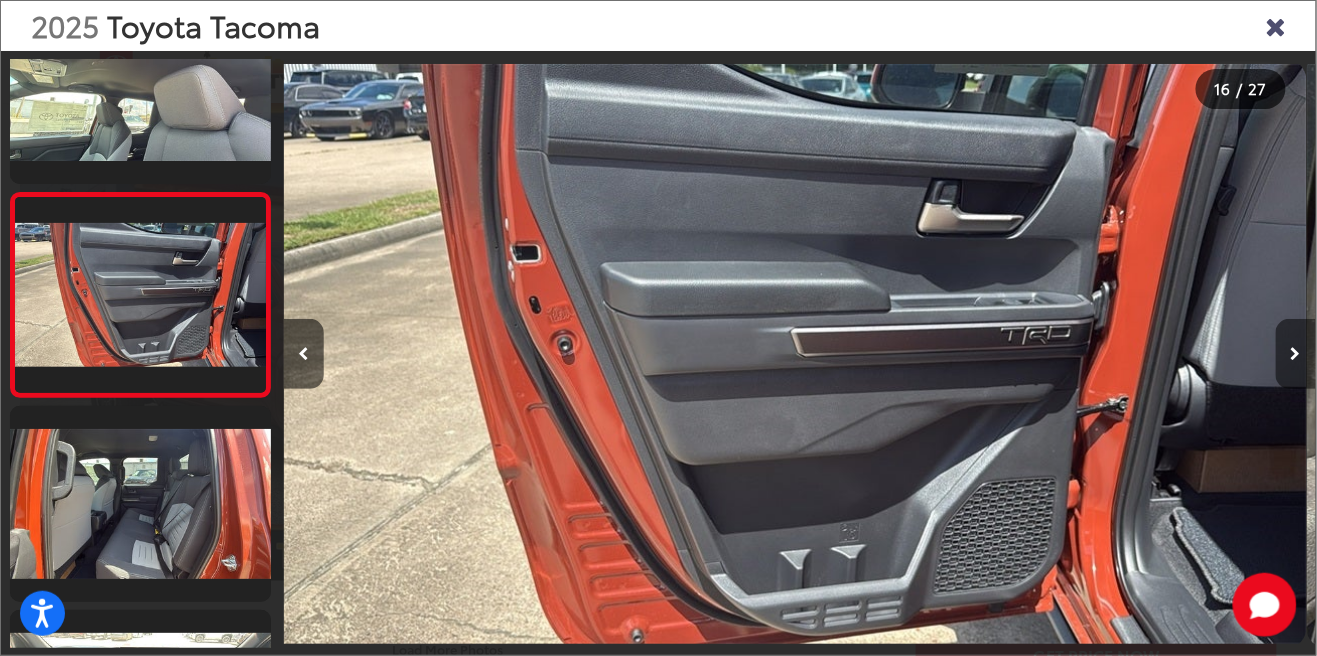 click at bounding box center (1296, 354) 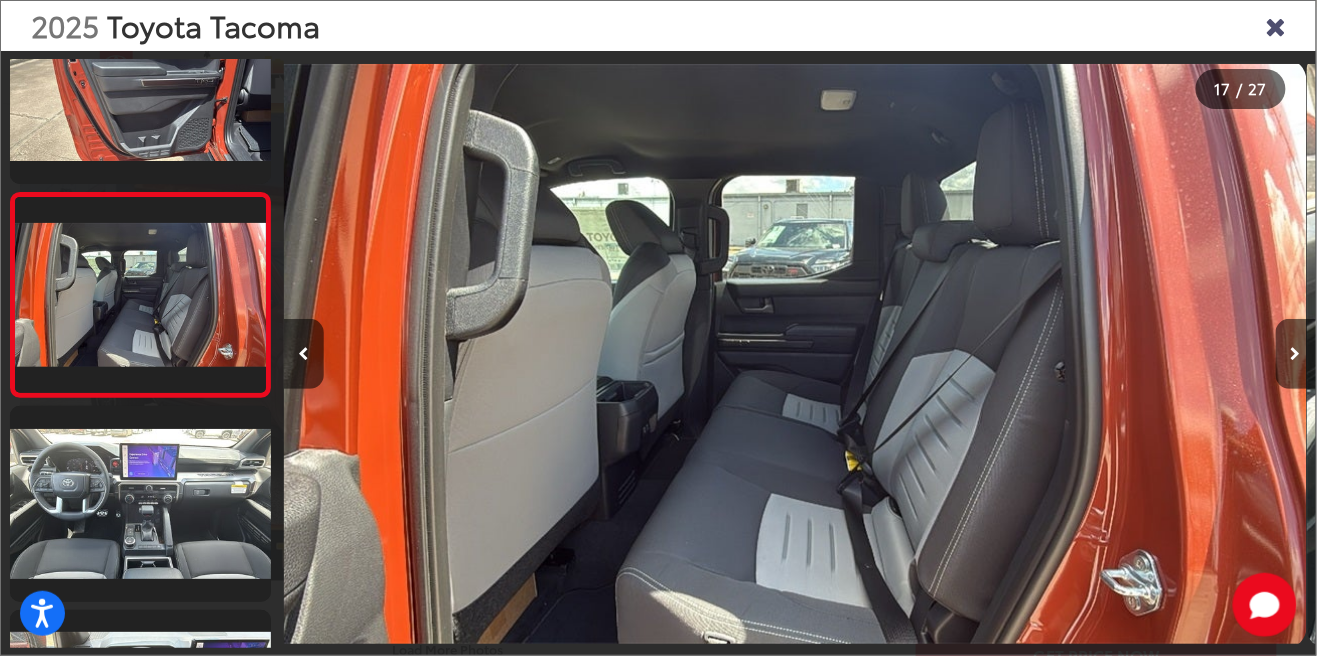 click at bounding box center (791, 354) 